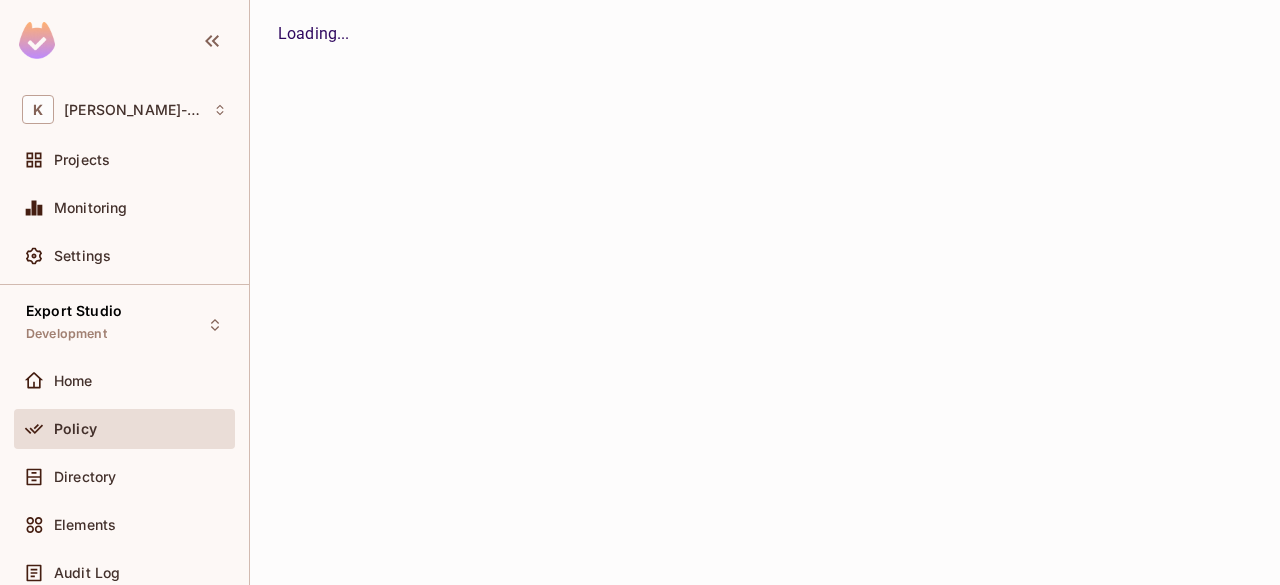 scroll, scrollTop: 0, scrollLeft: 0, axis: both 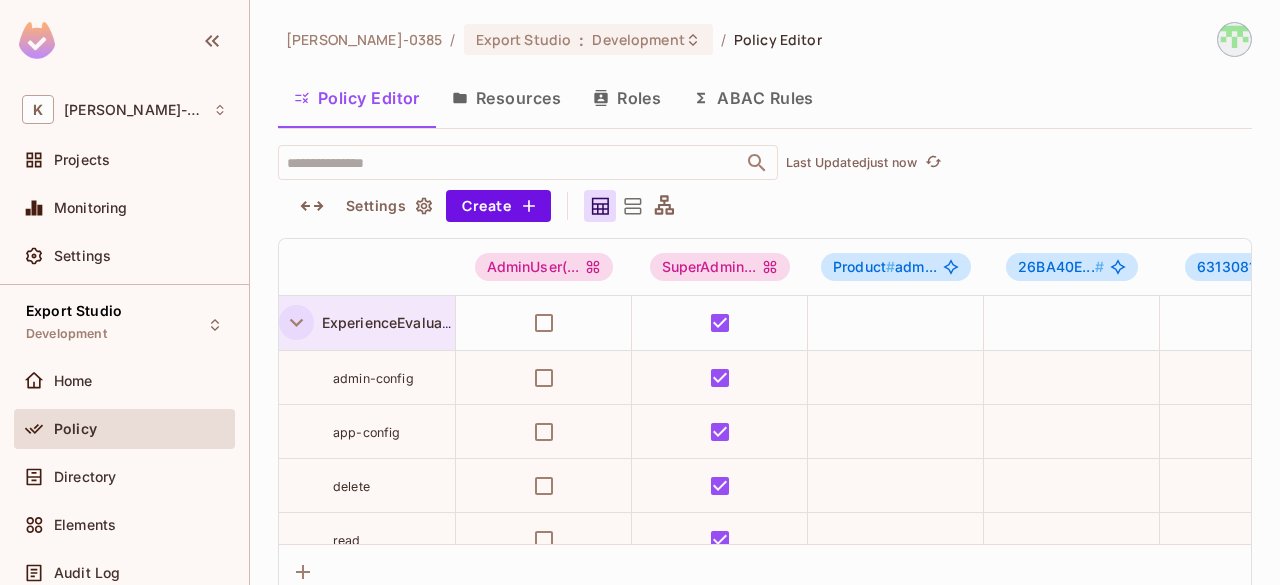click 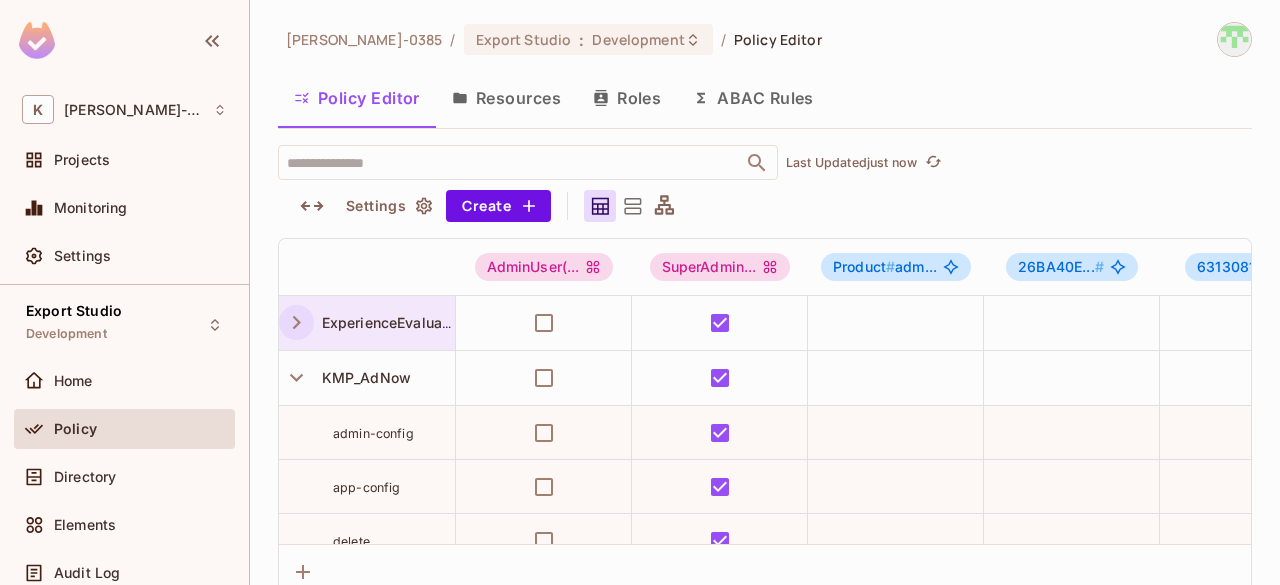 click 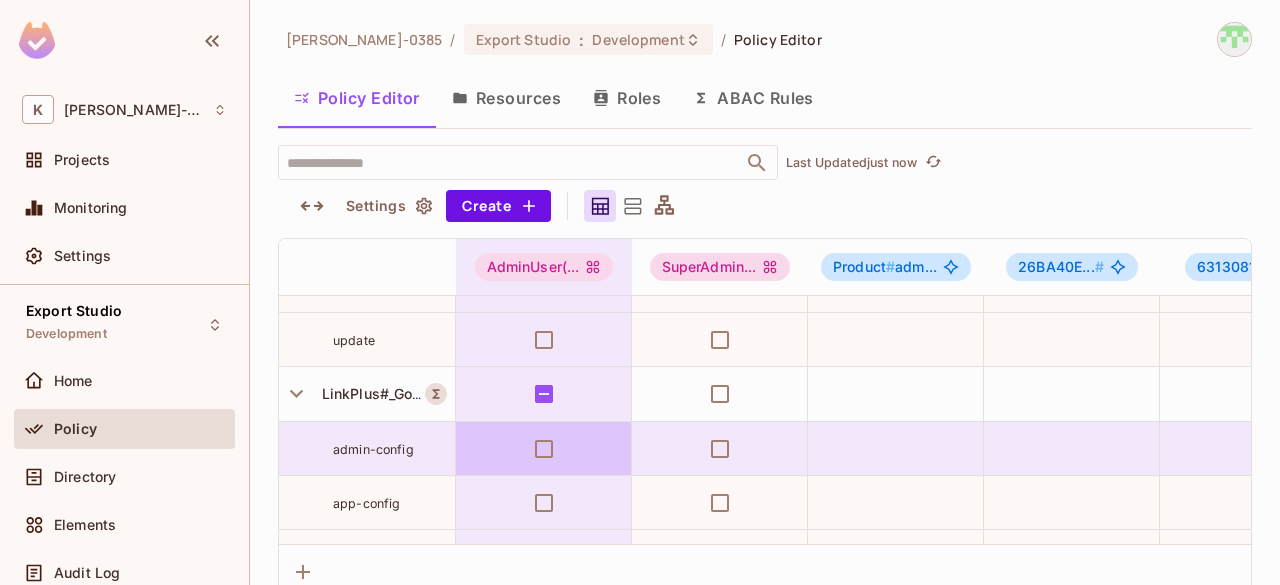 scroll, scrollTop: 4691, scrollLeft: 0, axis: vertical 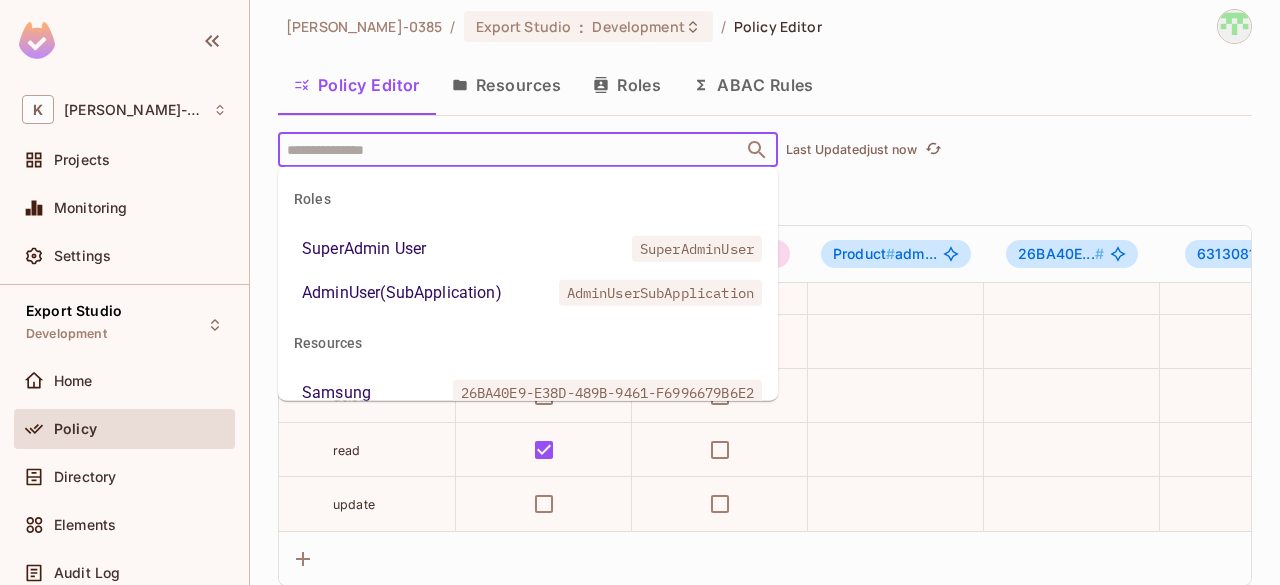 click at bounding box center (510, 149) 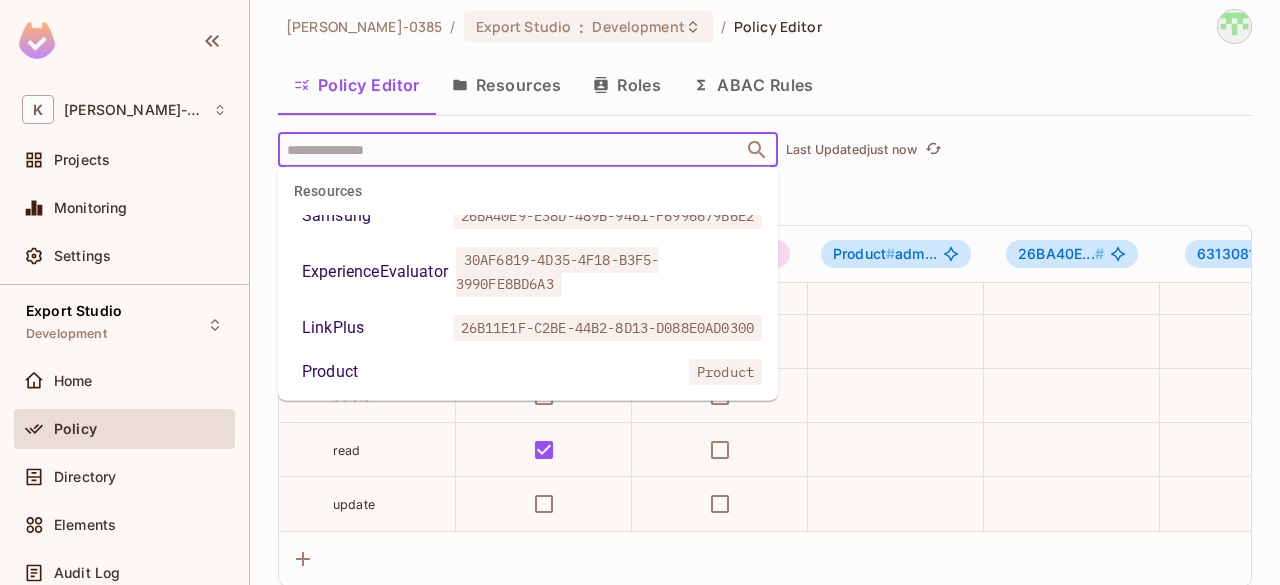 scroll, scrollTop: 172, scrollLeft: 0, axis: vertical 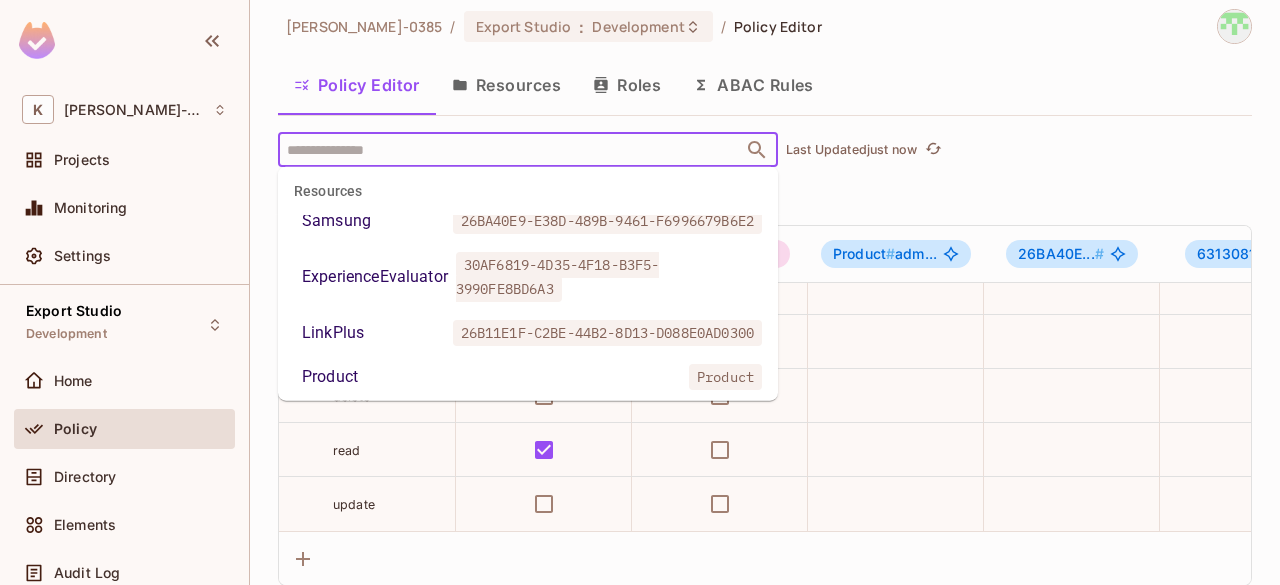 click on "Samsung 26BA40E9-E38D-489B-9461-F6996679B6E2" at bounding box center (528, 221) 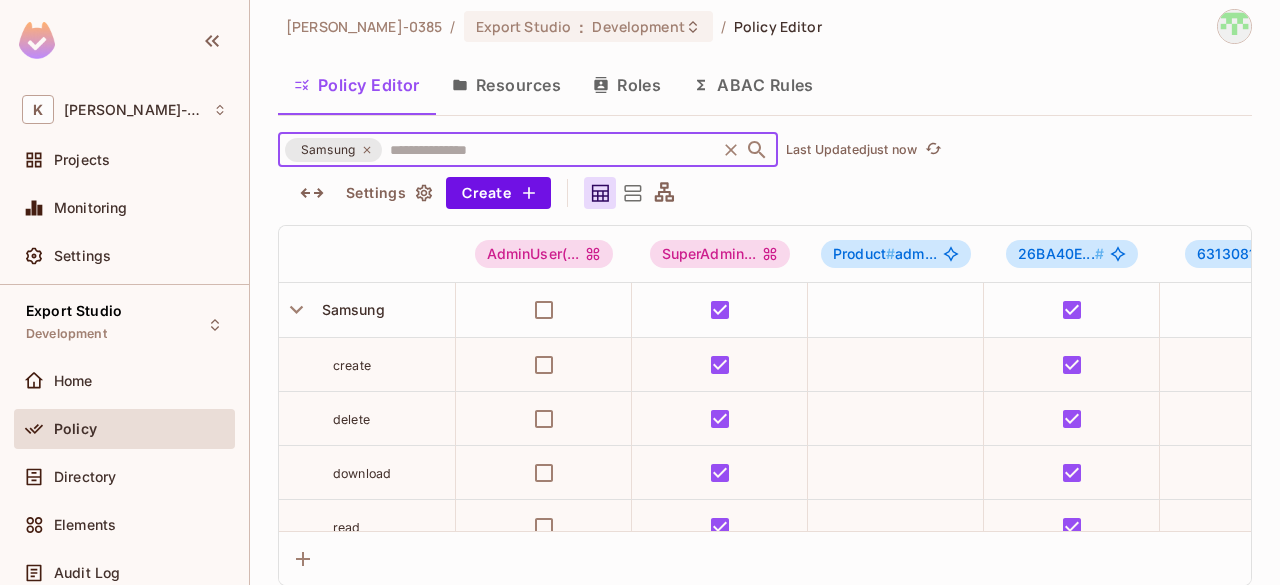 scroll, scrollTop: 1, scrollLeft: 0, axis: vertical 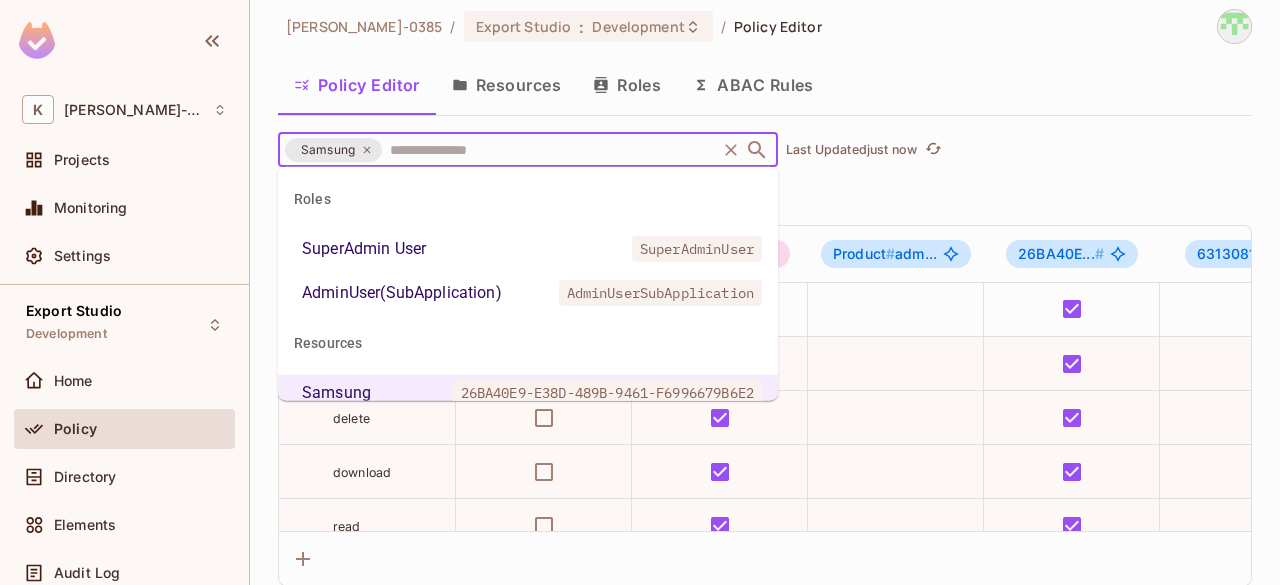 click at bounding box center [549, 149] 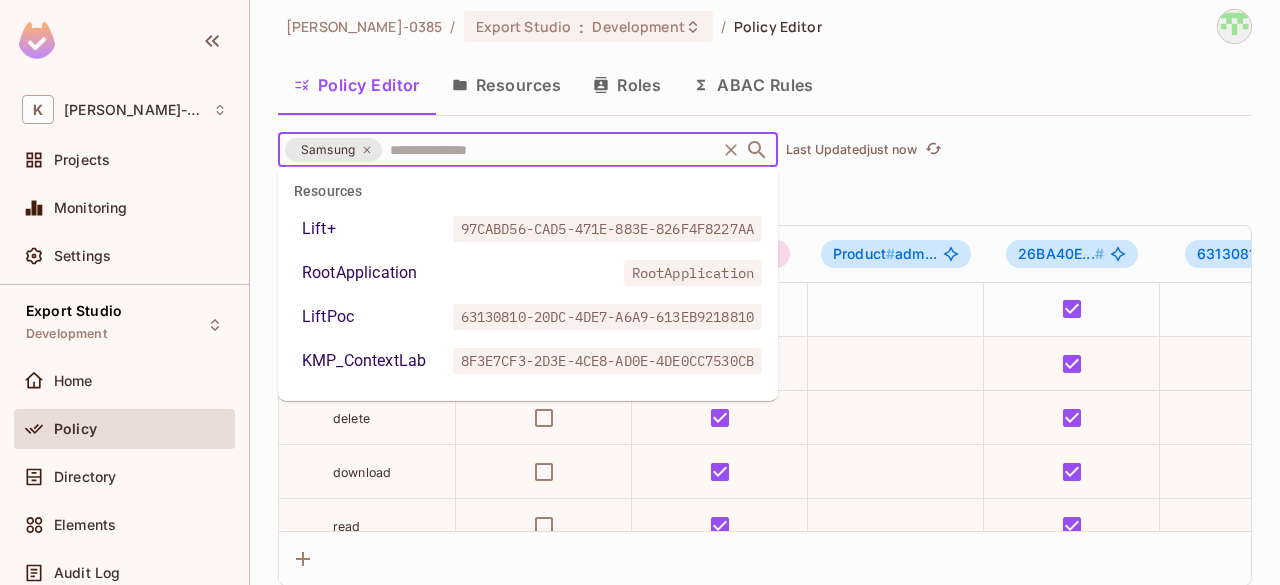 scroll, scrollTop: 408, scrollLeft: 0, axis: vertical 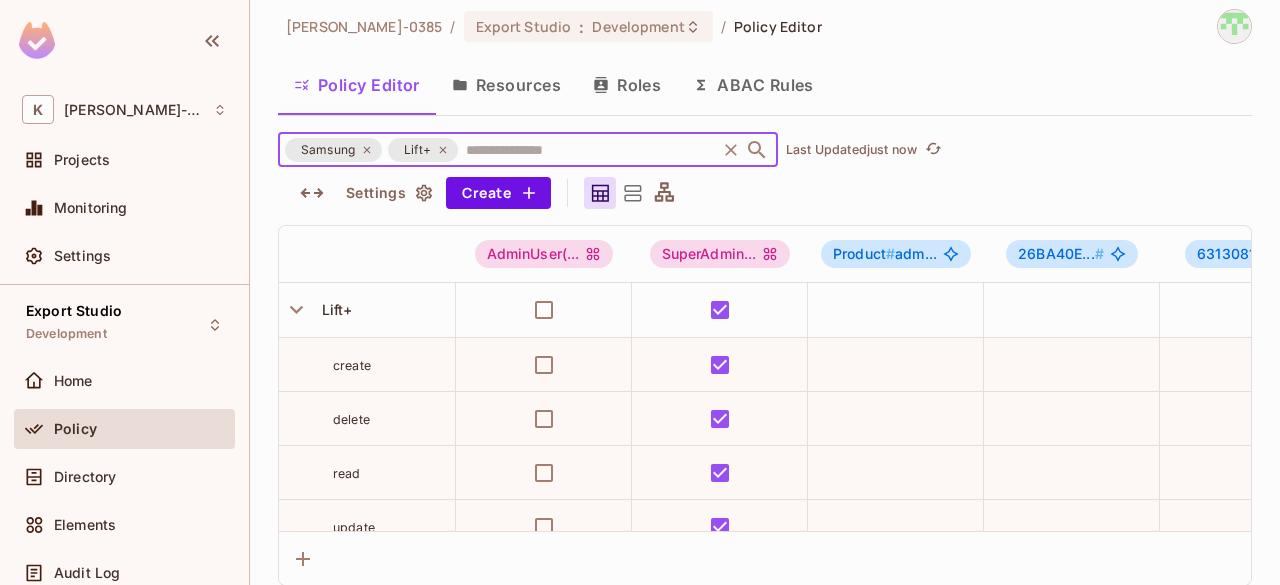 click on "Resources" at bounding box center (506, 85) 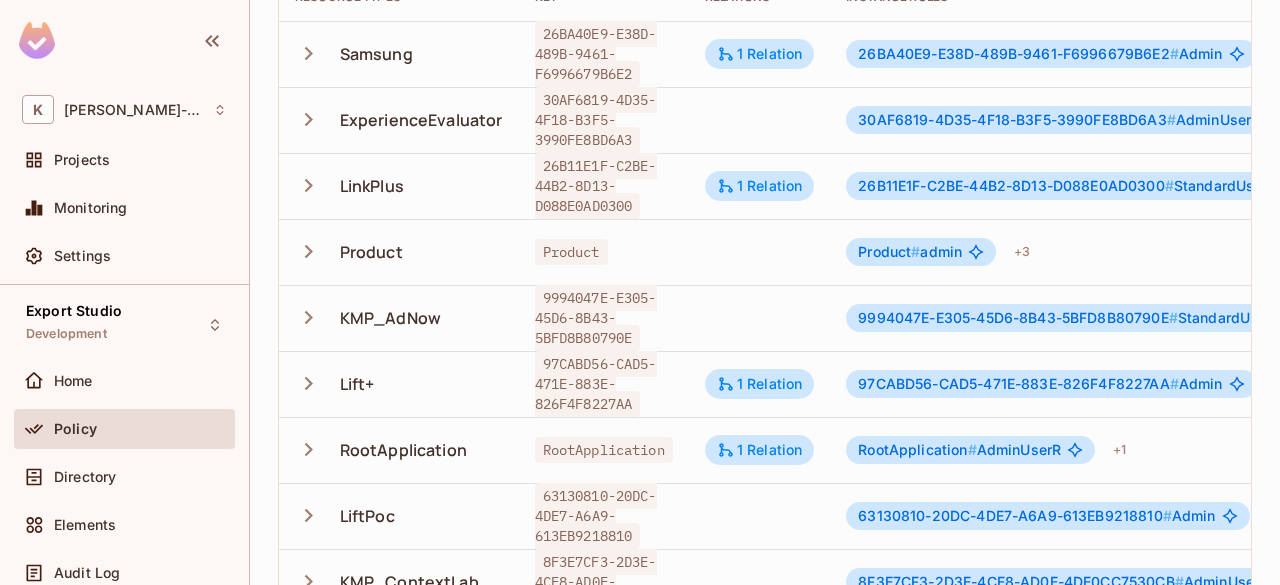scroll, scrollTop: 282, scrollLeft: 0, axis: vertical 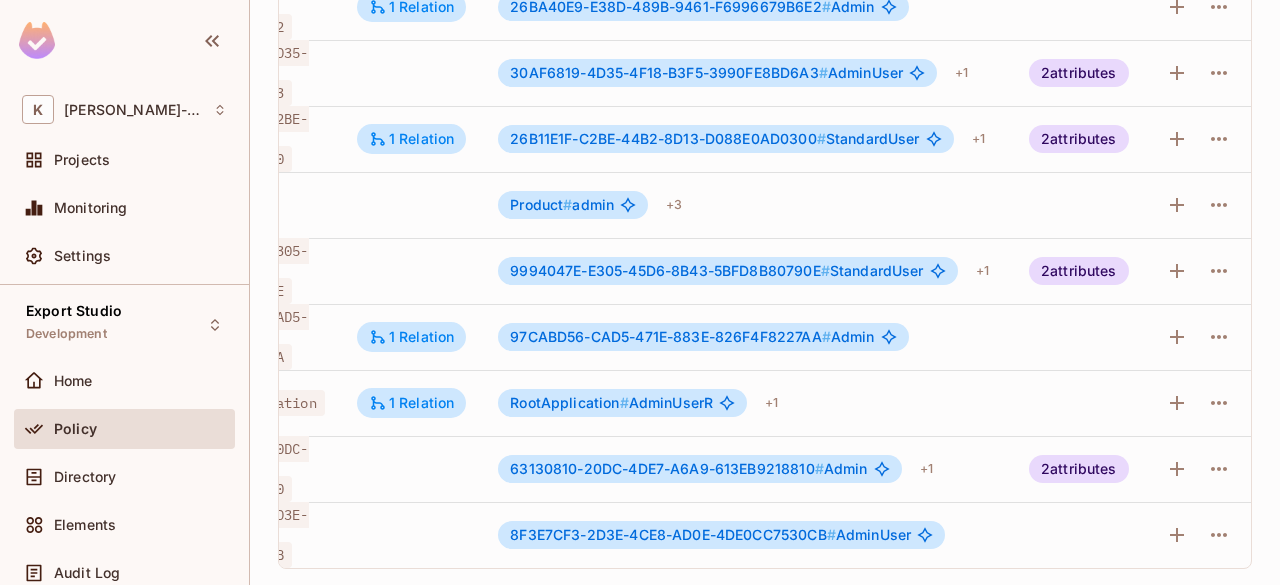 click on "63130810-20DC-4DE7-A6A9-613EB9218810 #" at bounding box center [667, 468] 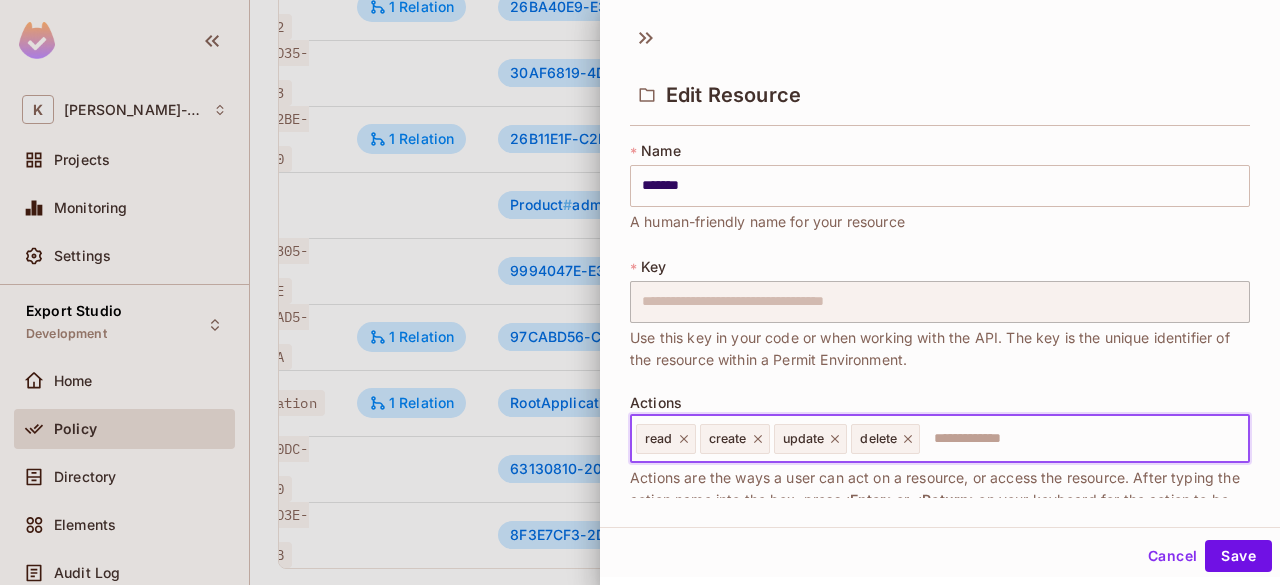 click at bounding box center (1081, 439) 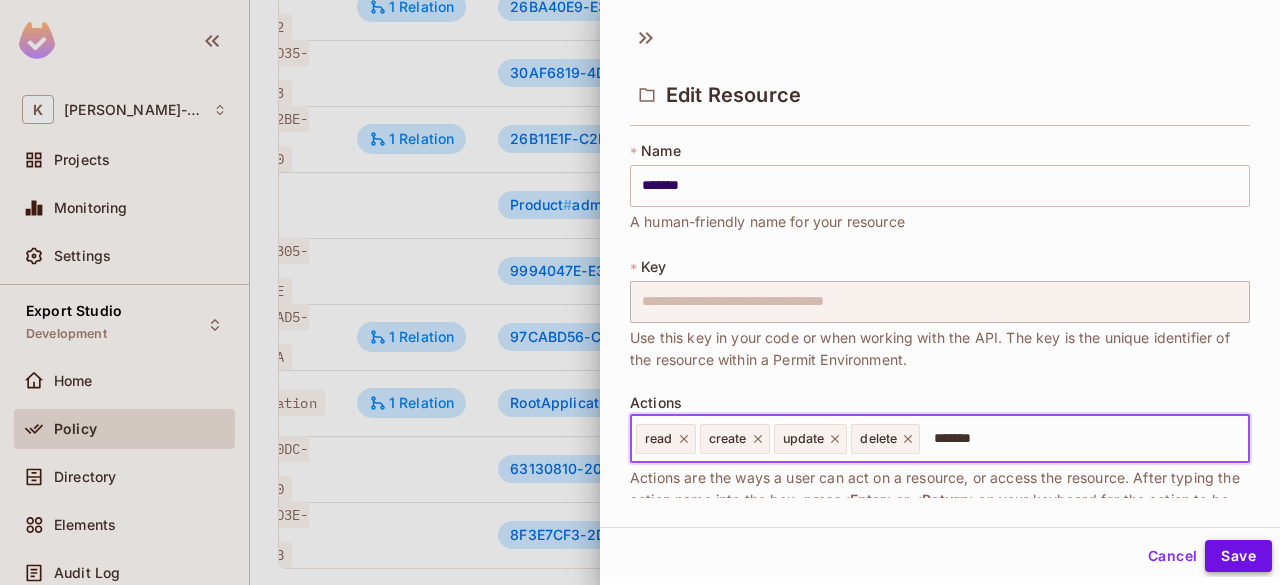 type on "*******" 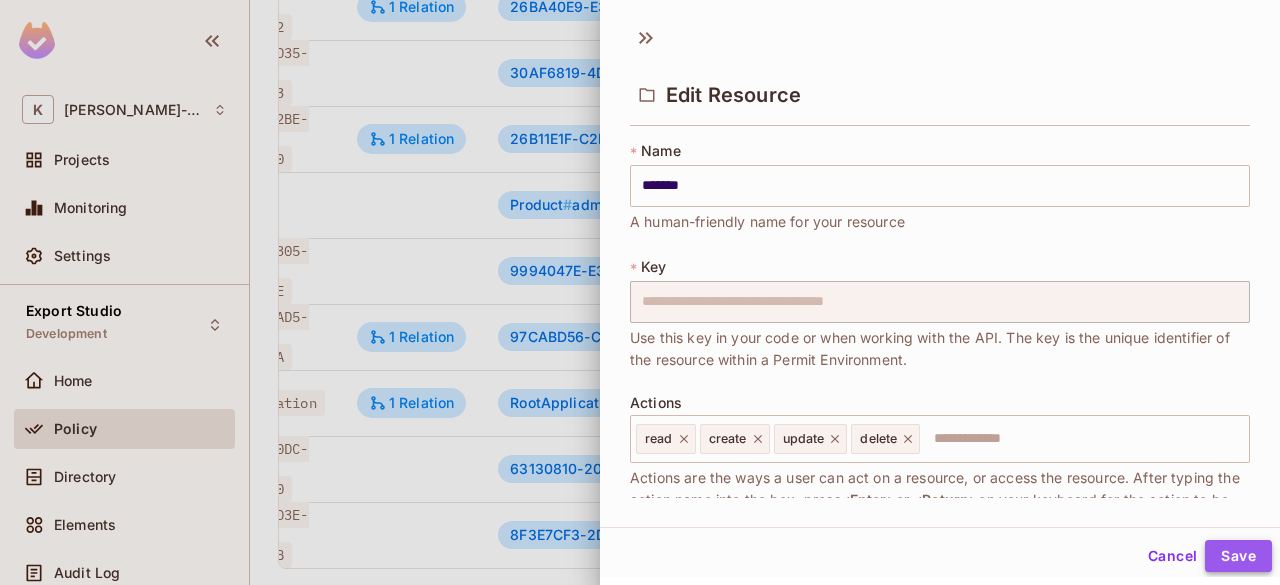 click on "Save" at bounding box center [1238, 556] 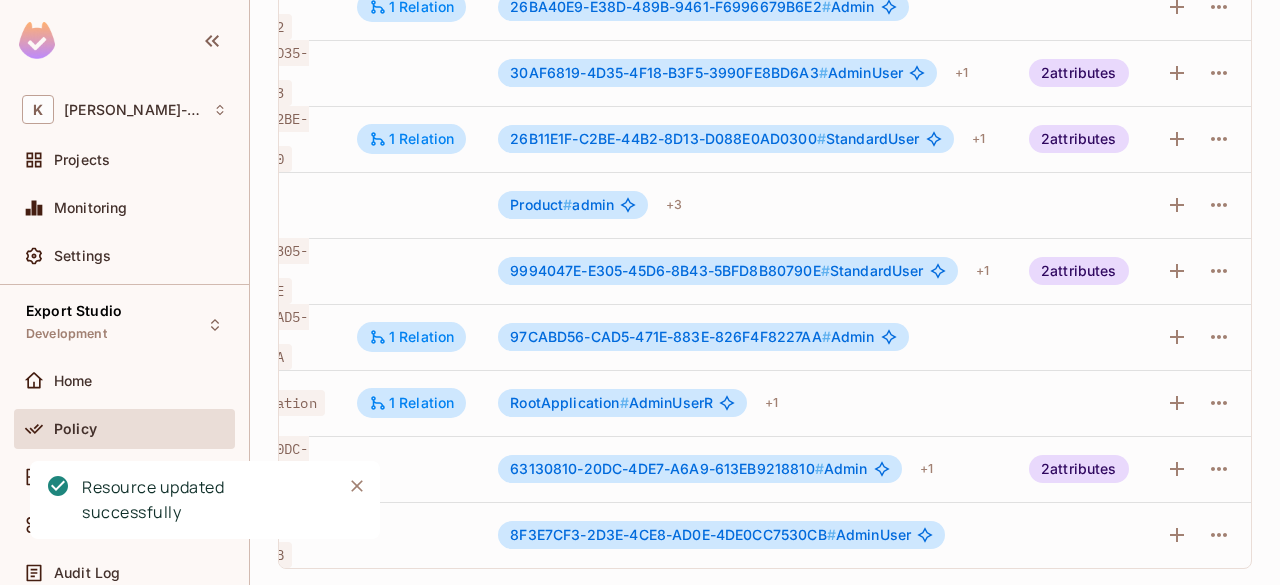 scroll, scrollTop: 0, scrollLeft: 0, axis: both 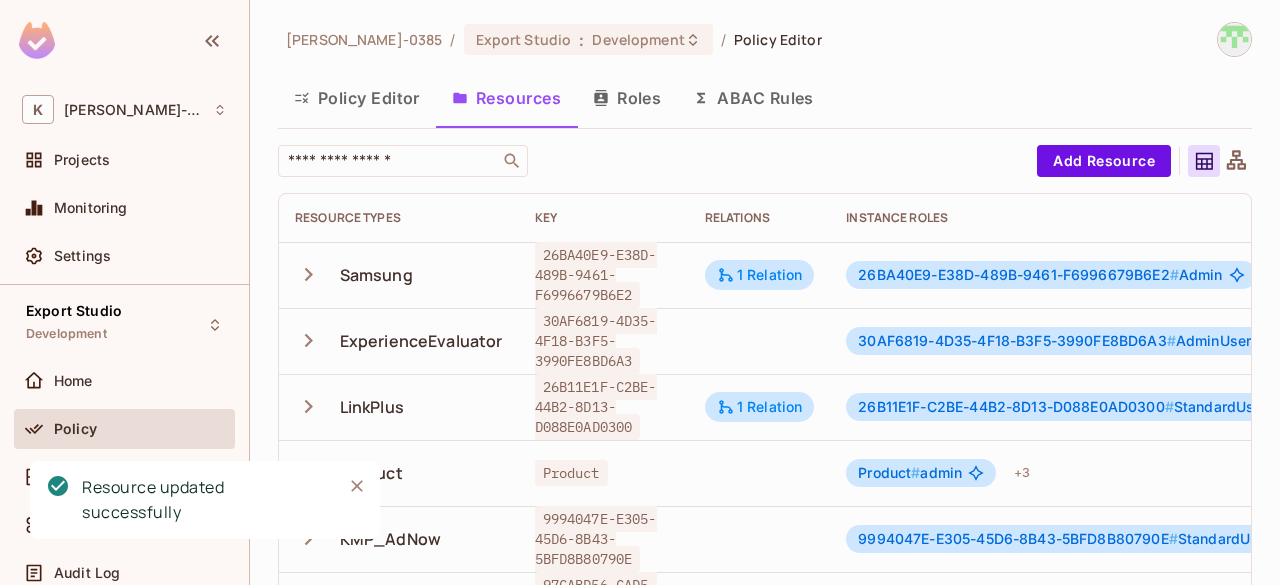 click on "Policy Editor" at bounding box center [357, 98] 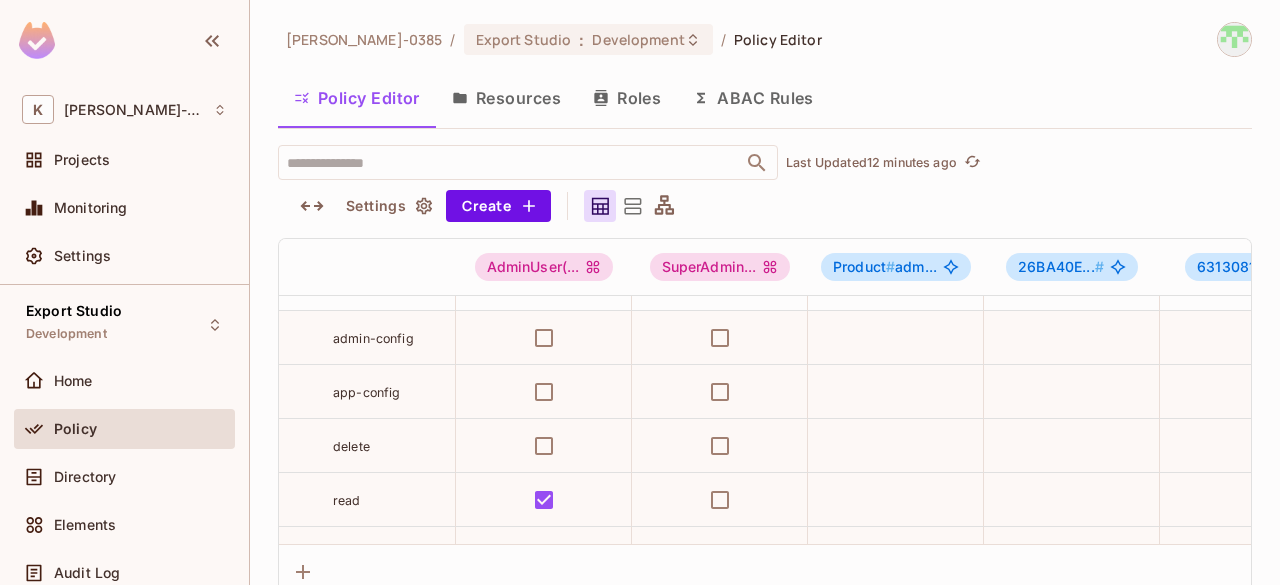 scroll, scrollTop: 4691, scrollLeft: 0, axis: vertical 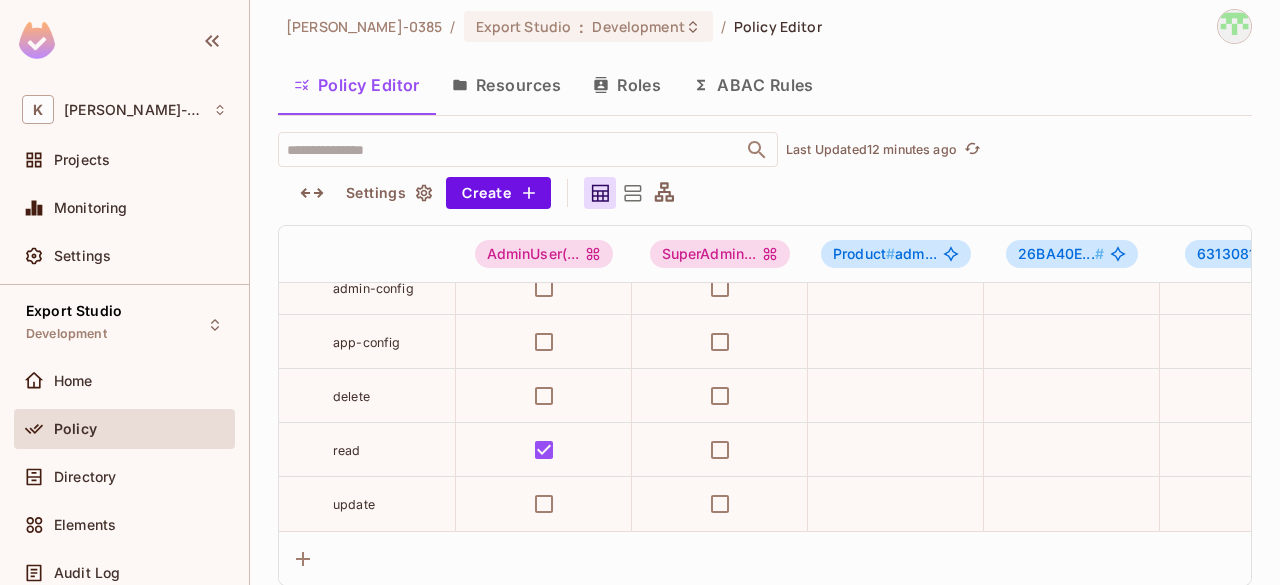 click on "Resources" at bounding box center (506, 85) 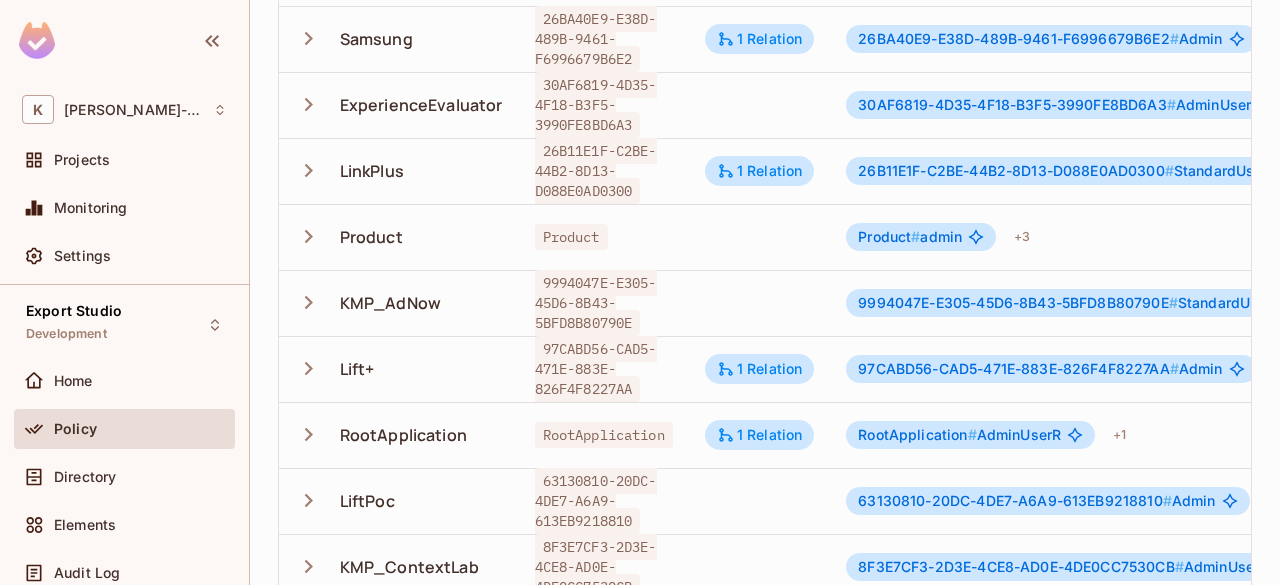 scroll, scrollTop: 282, scrollLeft: 0, axis: vertical 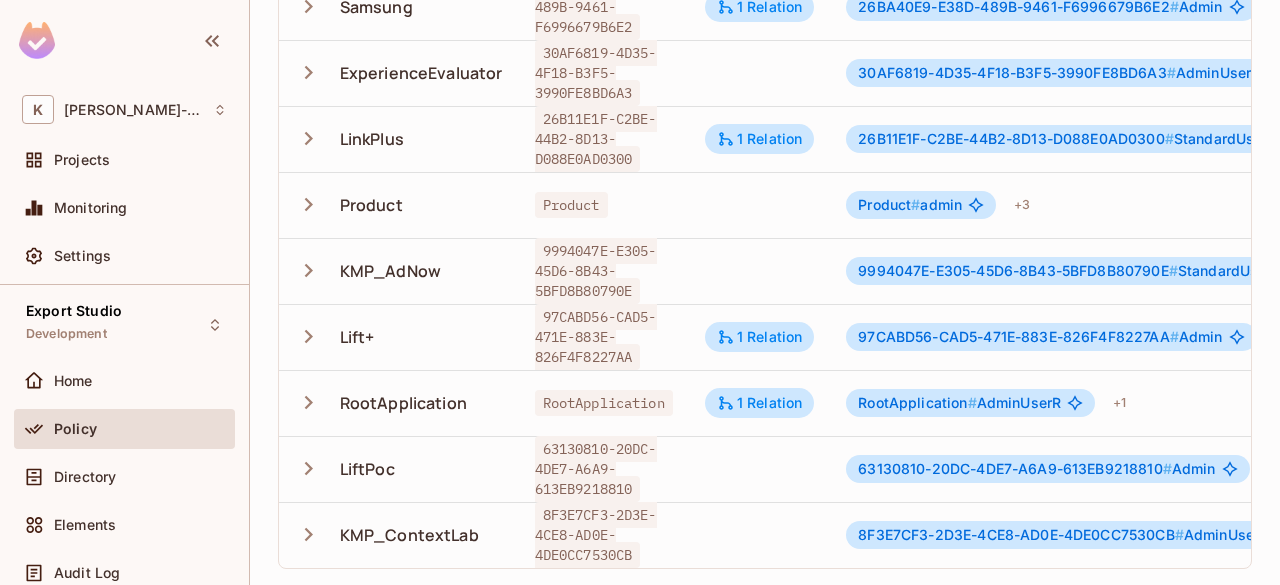 click on "97CABD56-CAD5-471E-883E-826F4F8227AA" at bounding box center (596, 337) 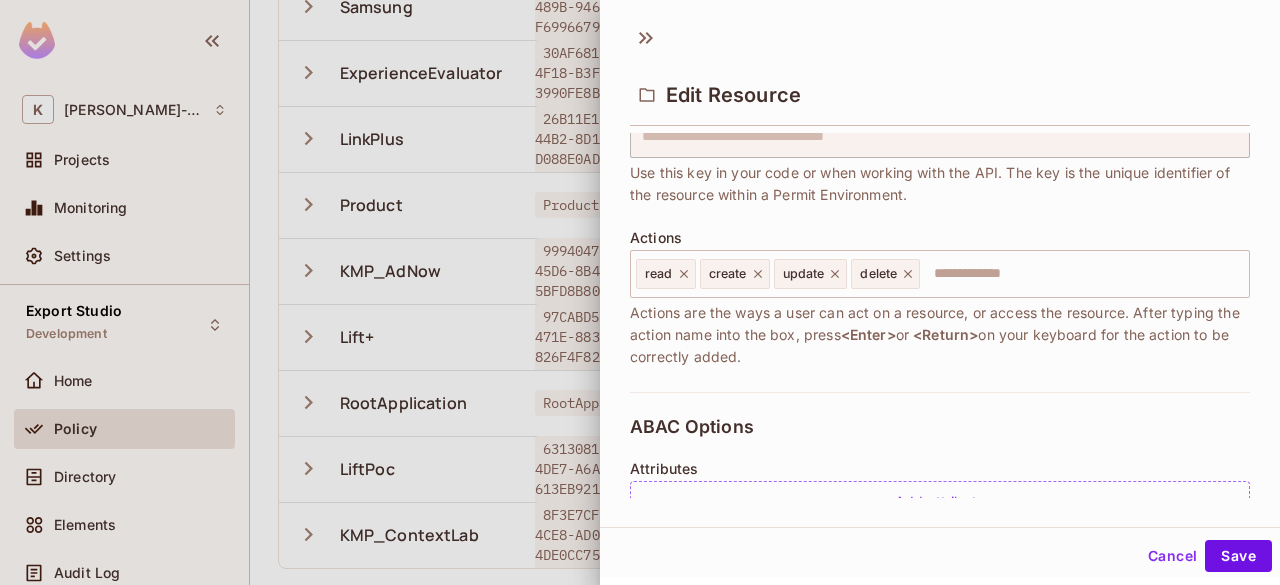 scroll, scrollTop: 0, scrollLeft: 0, axis: both 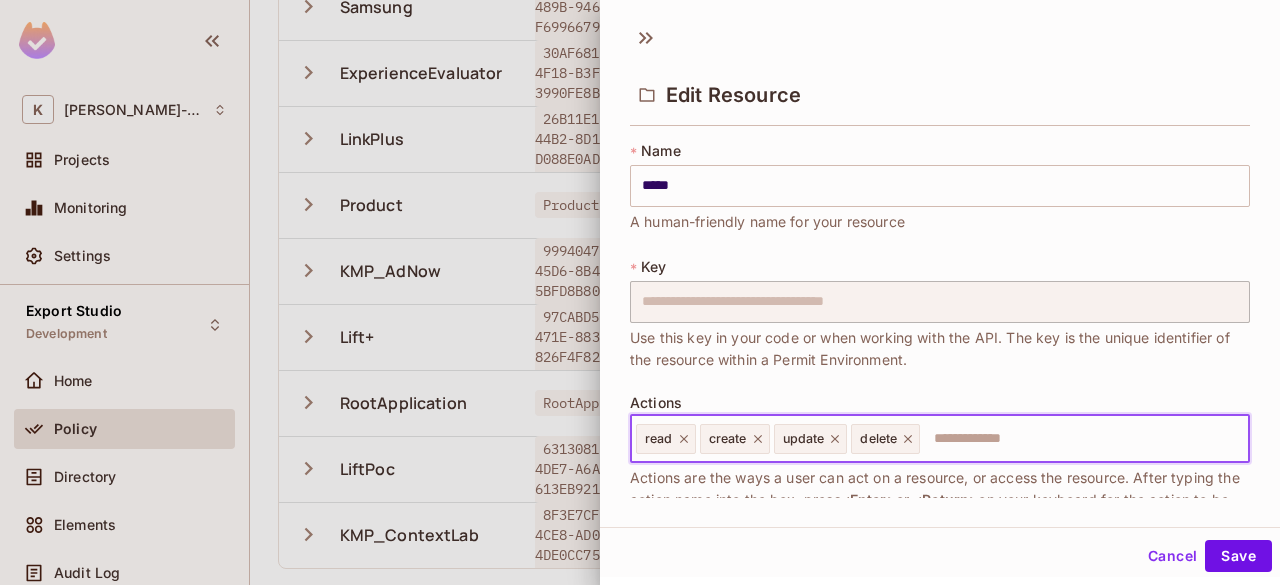 click at bounding box center [1081, 439] 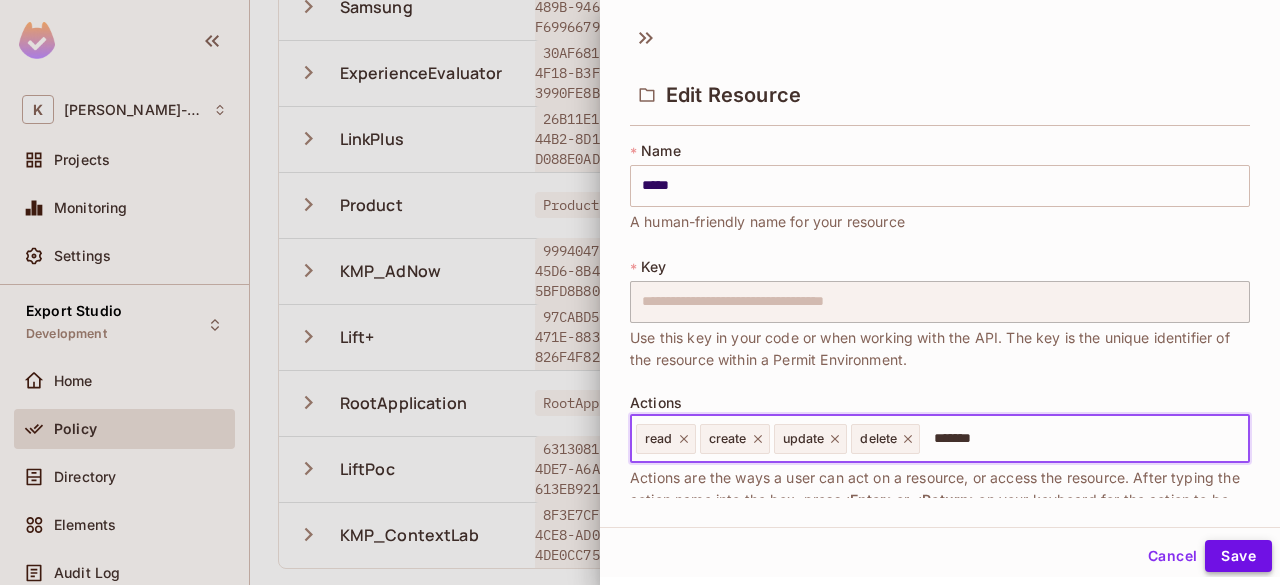 type on "*******" 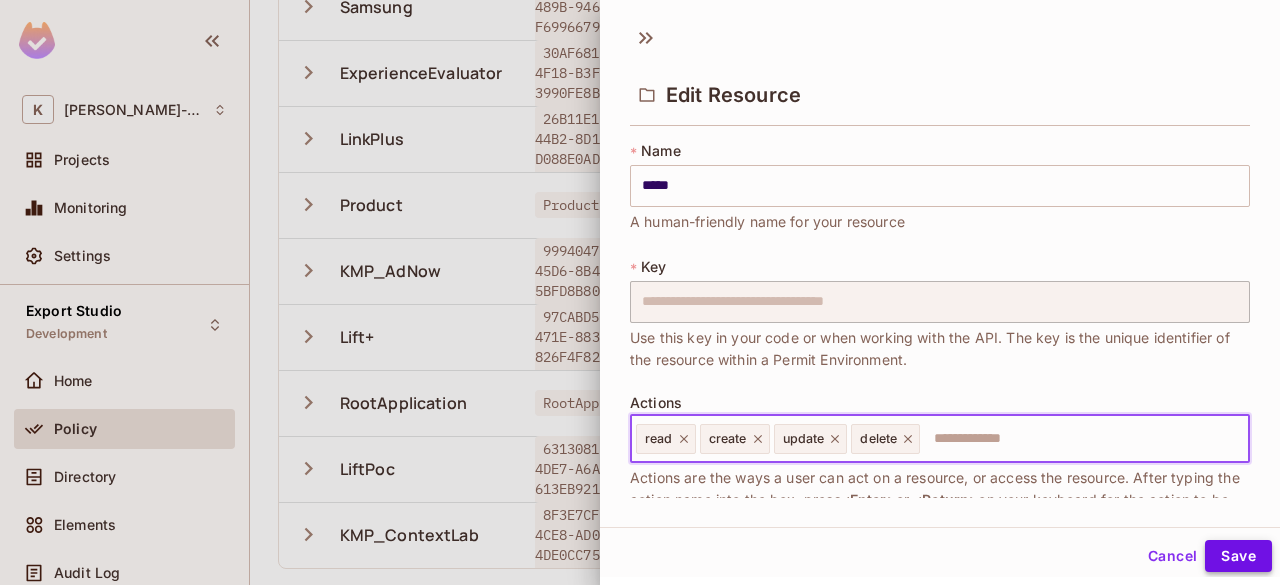 click on "Save" at bounding box center (1238, 556) 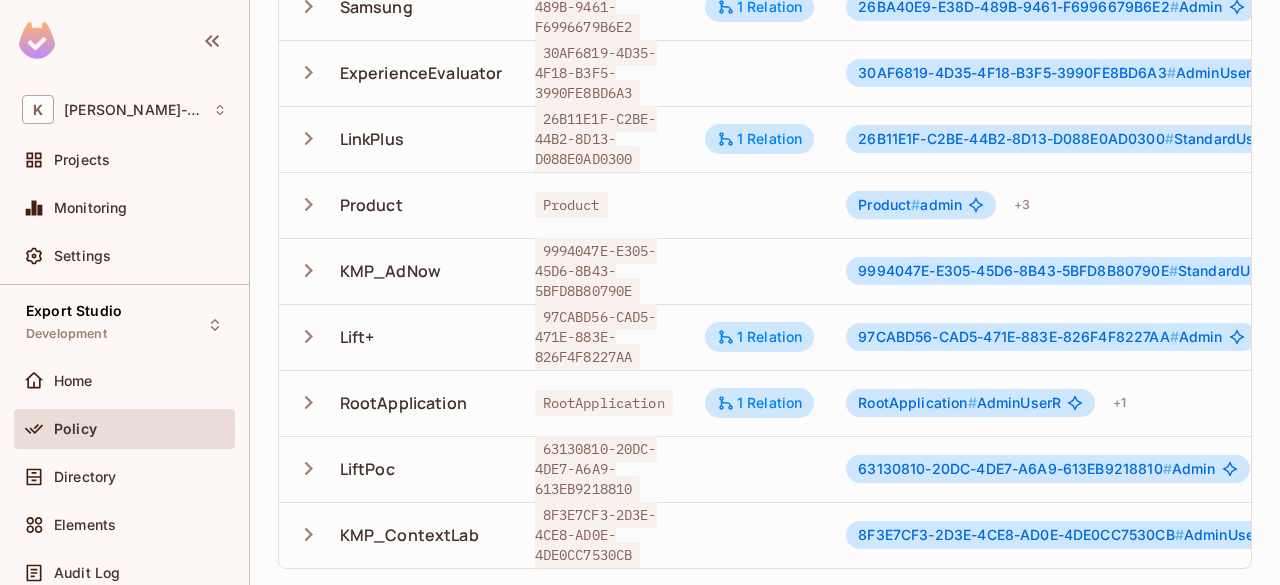 scroll, scrollTop: 281, scrollLeft: 0, axis: vertical 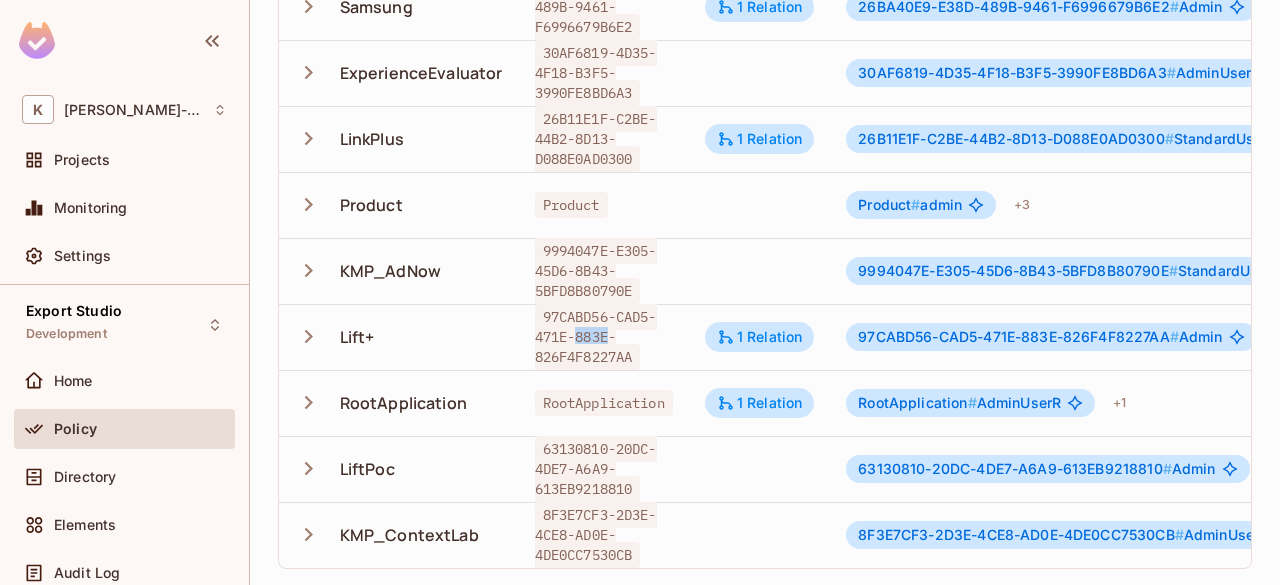 click on "97CABD56-CAD5-471E-883E-826F4F8227AA" at bounding box center (596, 337) 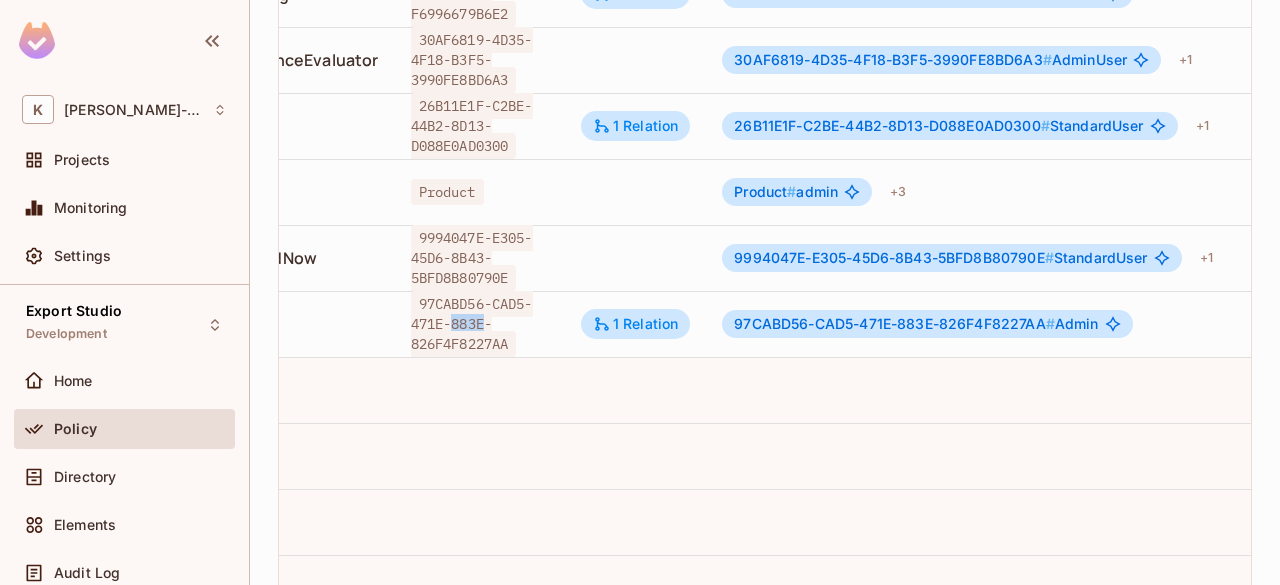 scroll, scrollTop: 0, scrollLeft: 372, axis: horizontal 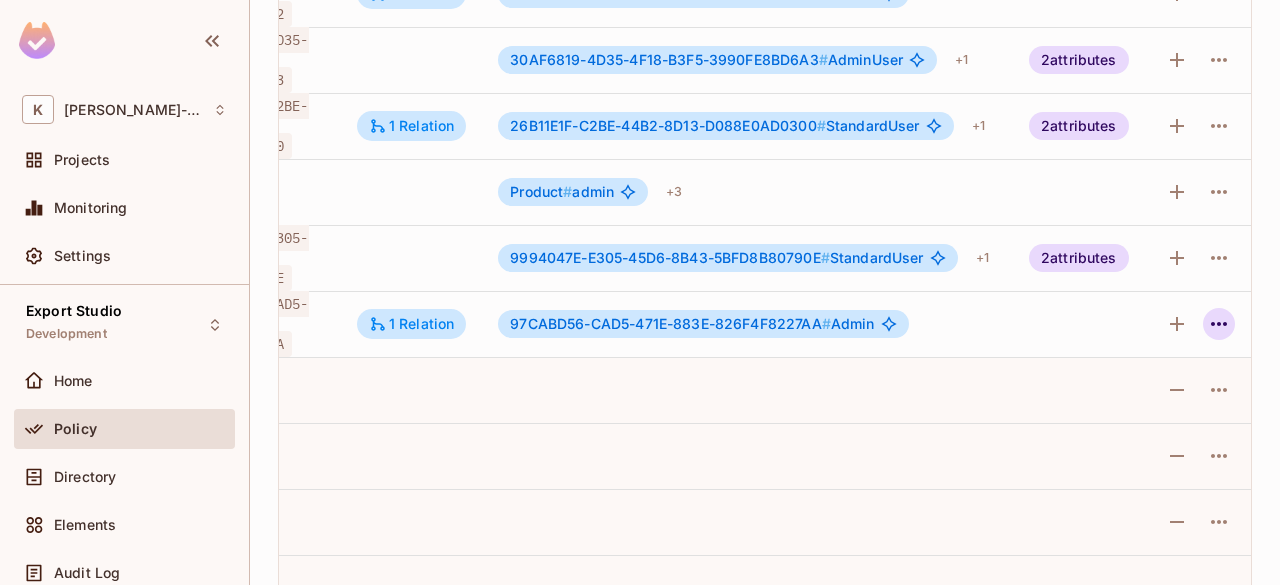 click 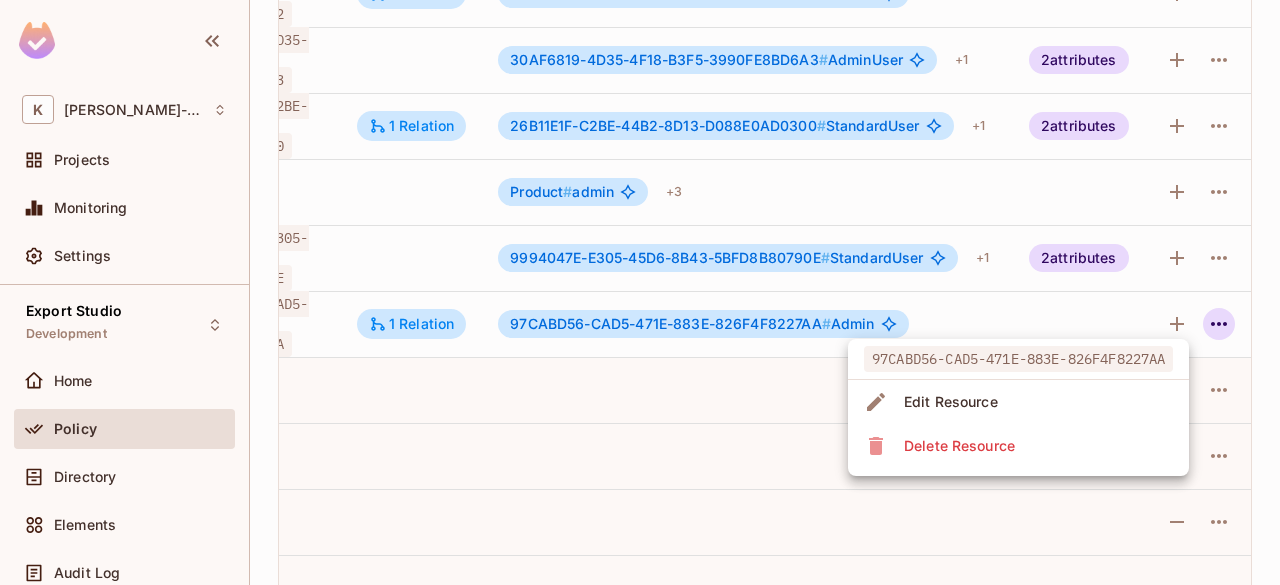 click on "Edit Resource" at bounding box center (1018, 402) 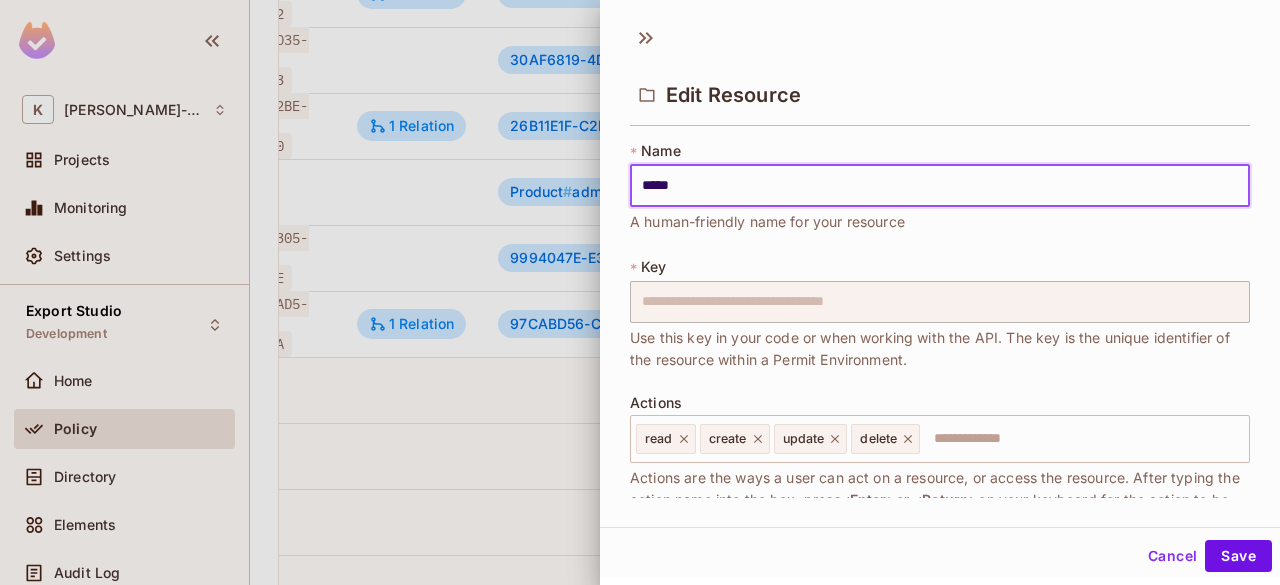 scroll, scrollTop: 39, scrollLeft: 0, axis: vertical 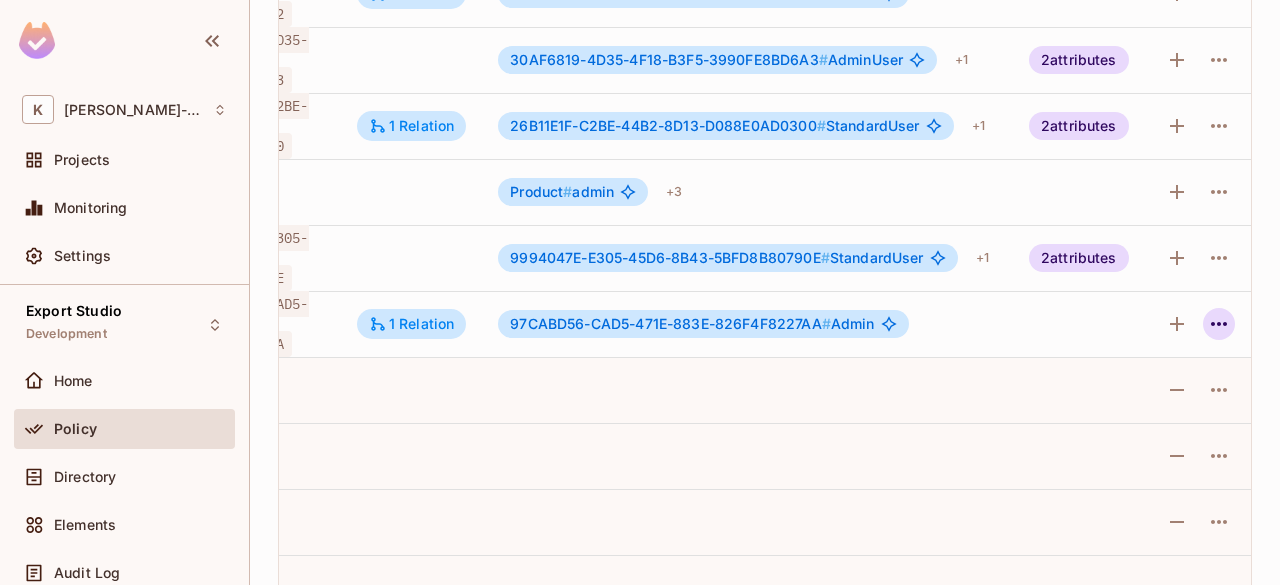 click 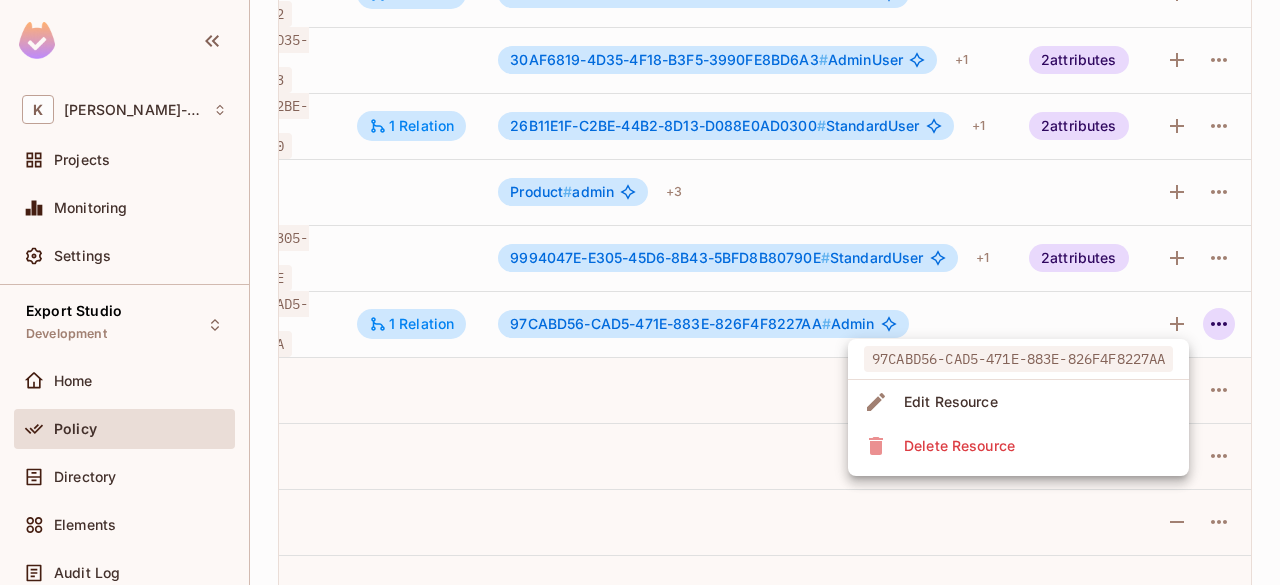 click on "Edit Resource" at bounding box center [1018, 402] 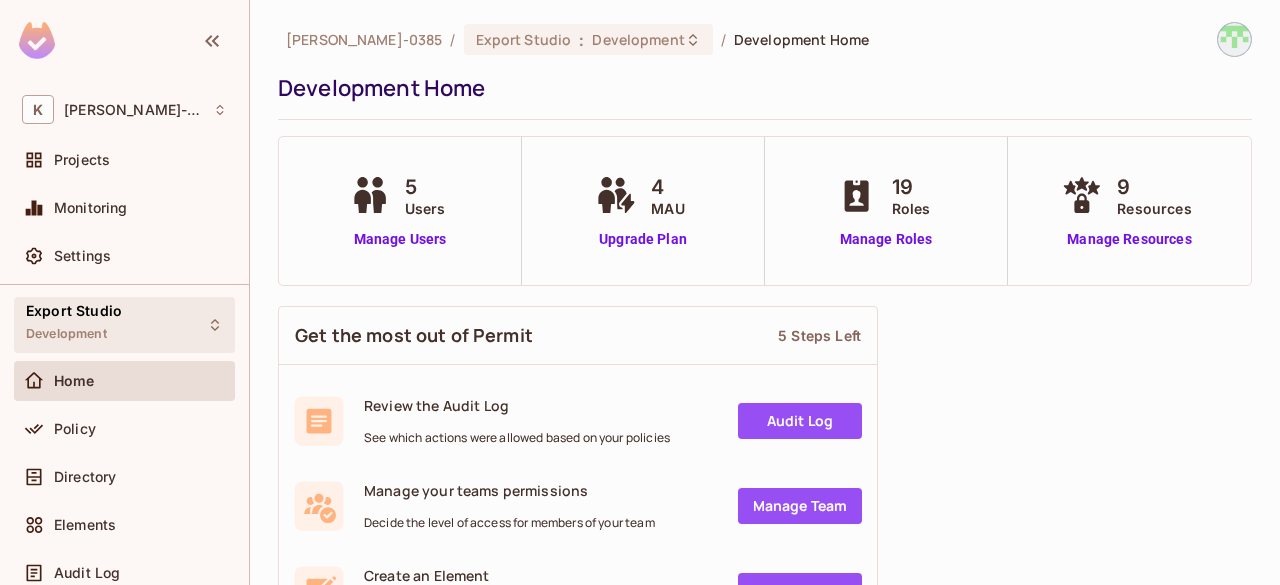 scroll, scrollTop: 0, scrollLeft: 0, axis: both 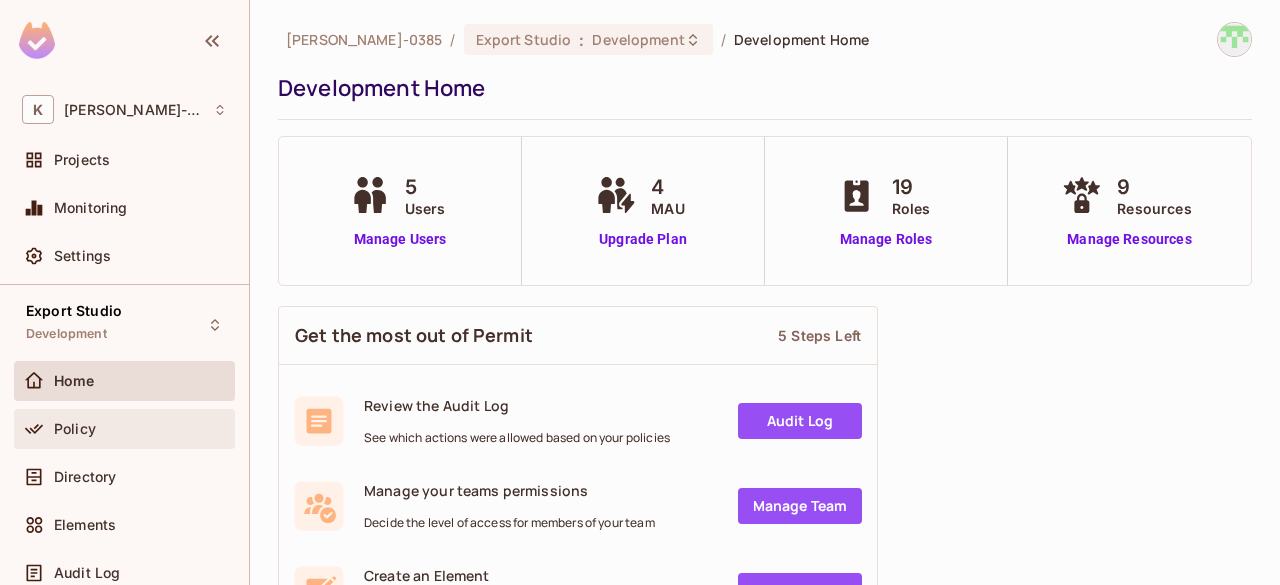 click on "Policy" at bounding box center [124, 429] 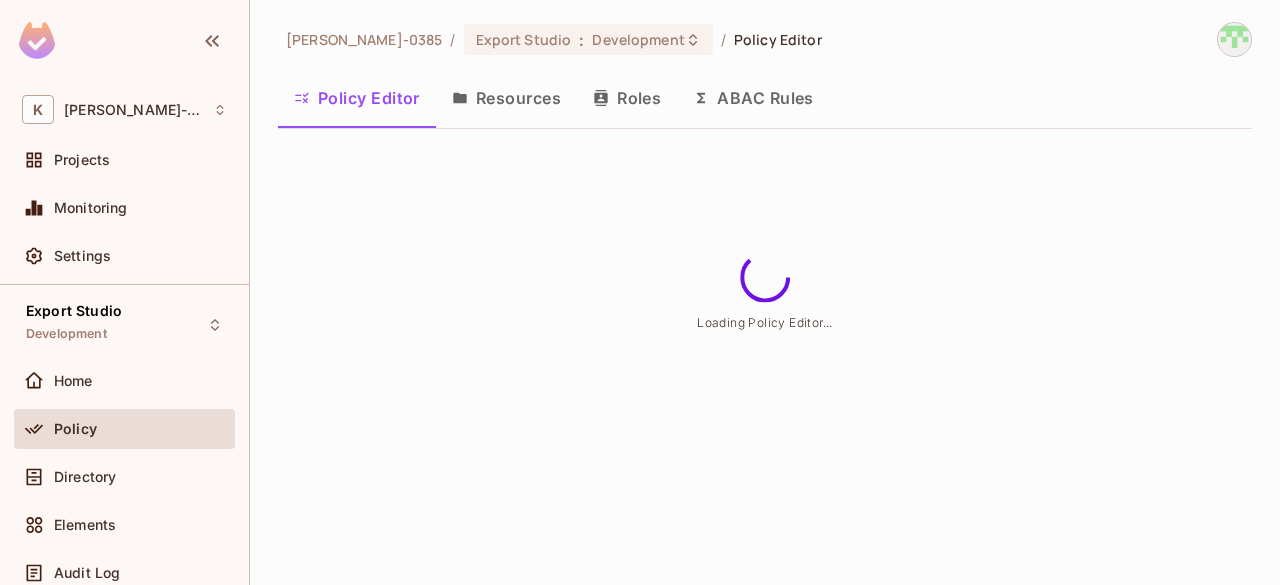 click on "Resources" at bounding box center (506, 98) 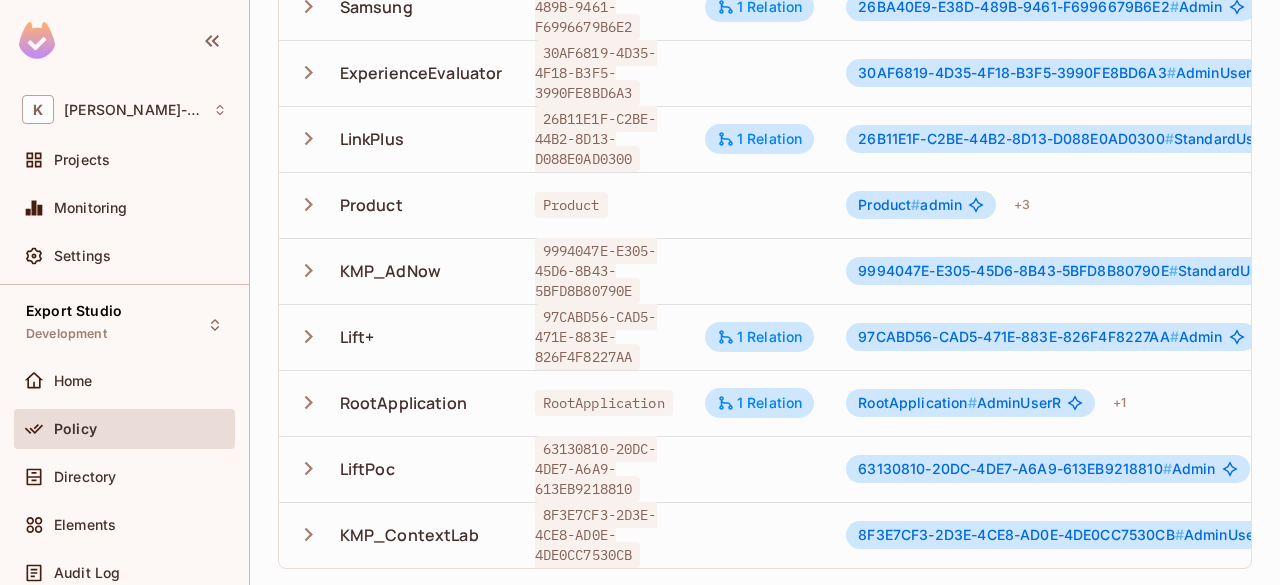 scroll, scrollTop: 282, scrollLeft: 0, axis: vertical 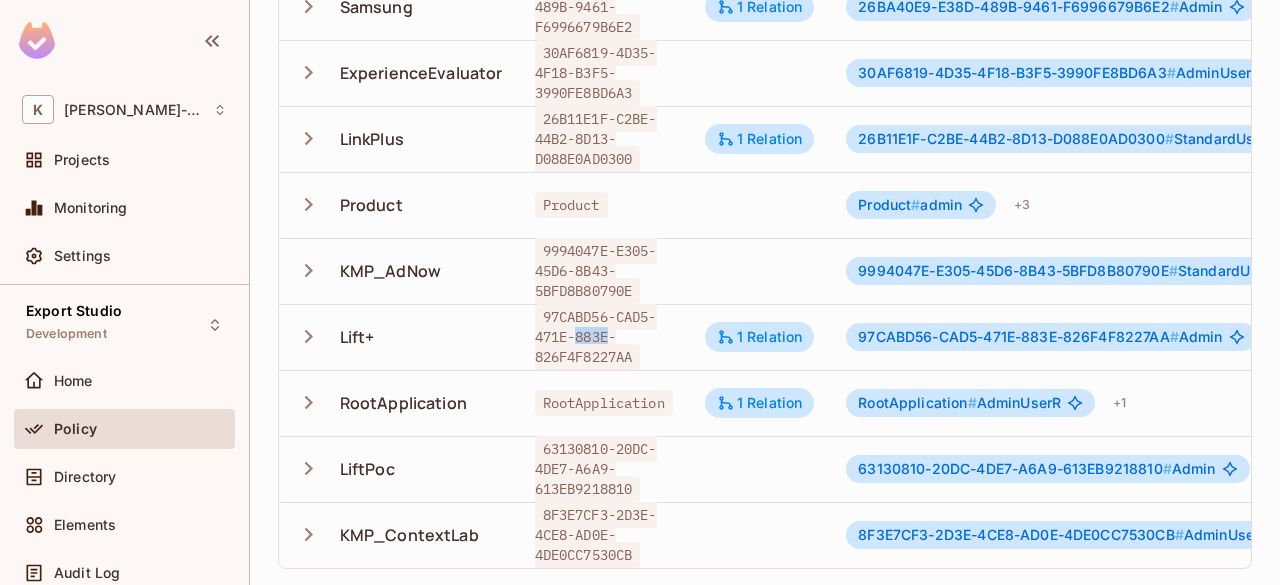 click on "97CABD56-CAD5-471E-883E-826F4F8227AA" at bounding box center (596, 337) 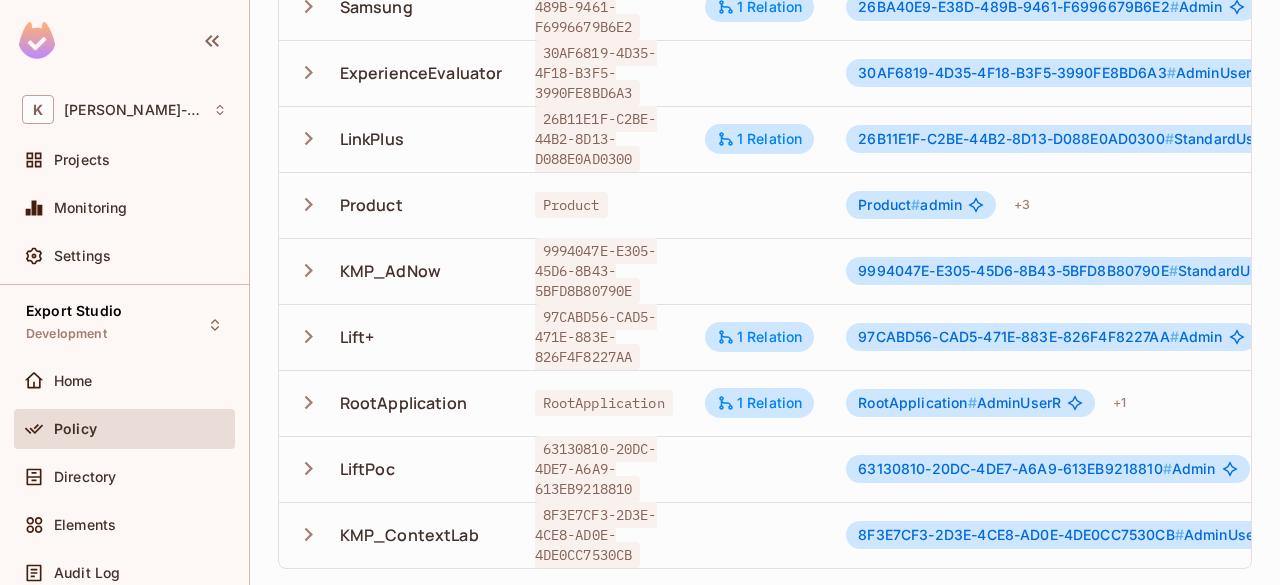 click on "97CABD56-CAD5-471E-883E-826F4F8227AA #" at bounding box center (1018, 336) 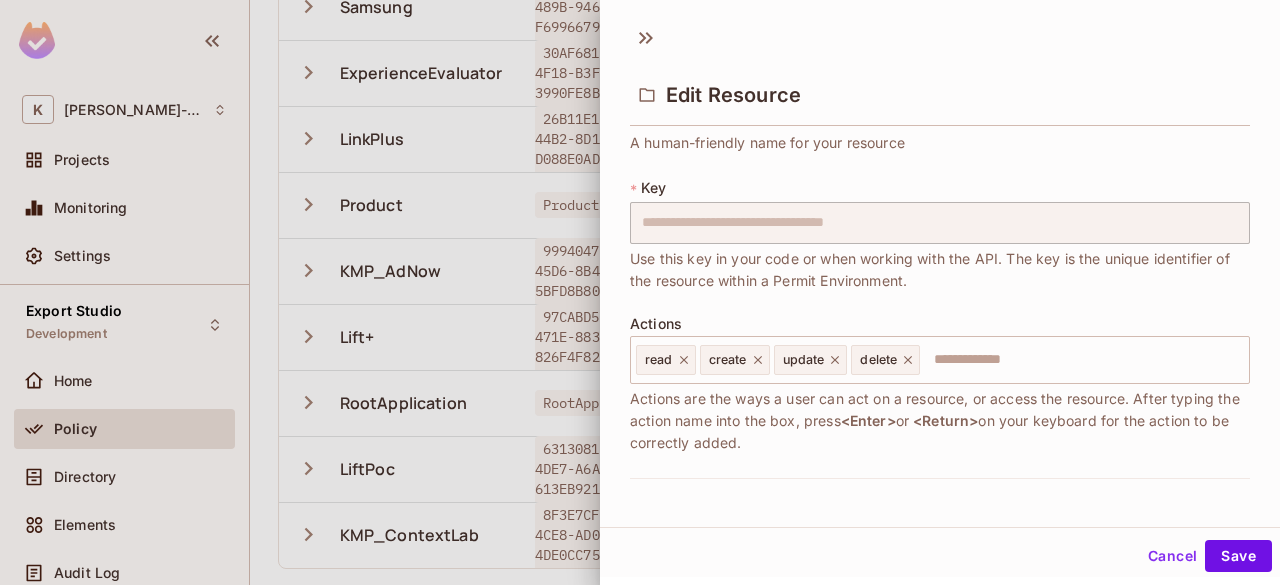 scroll, scrollTop: 78, scrollLeft: 0, axis: vertical 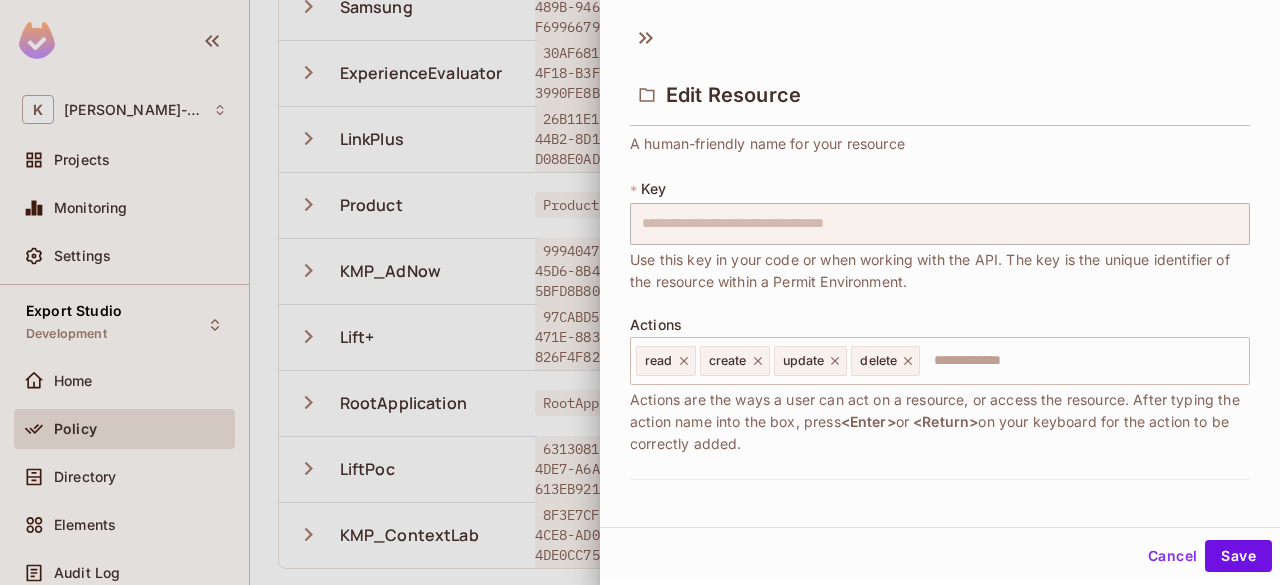 click on "Cancel" at bounding box center [1172, 556] 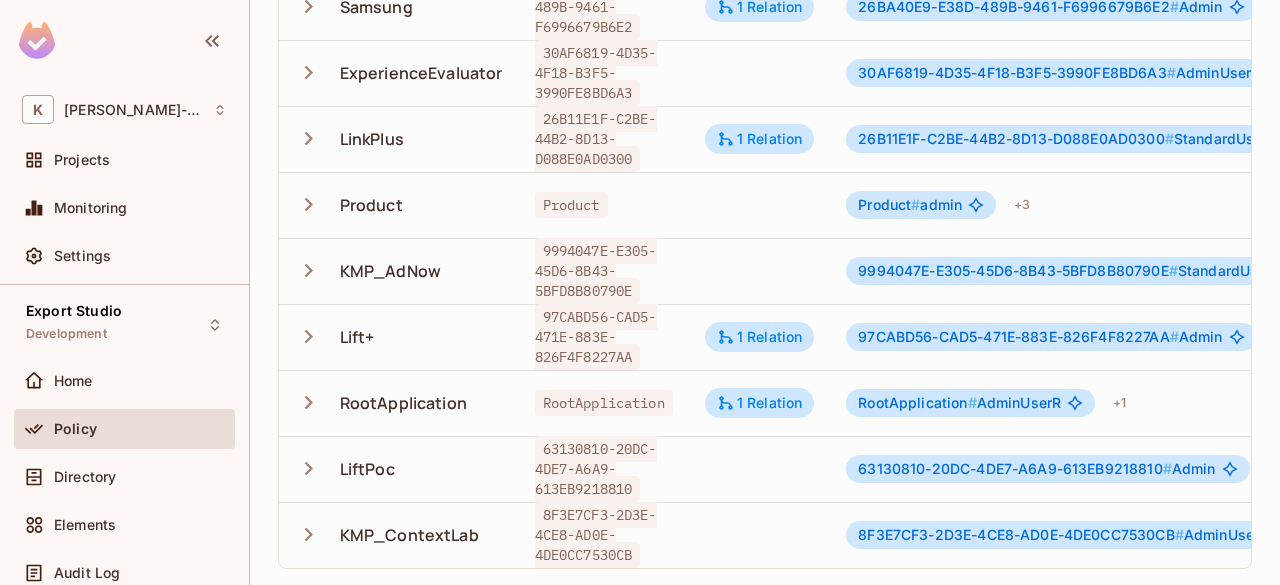 click on "63130810-20DC-4DE7-A6A9-613EB9218810" at bounding box center (596, 469) 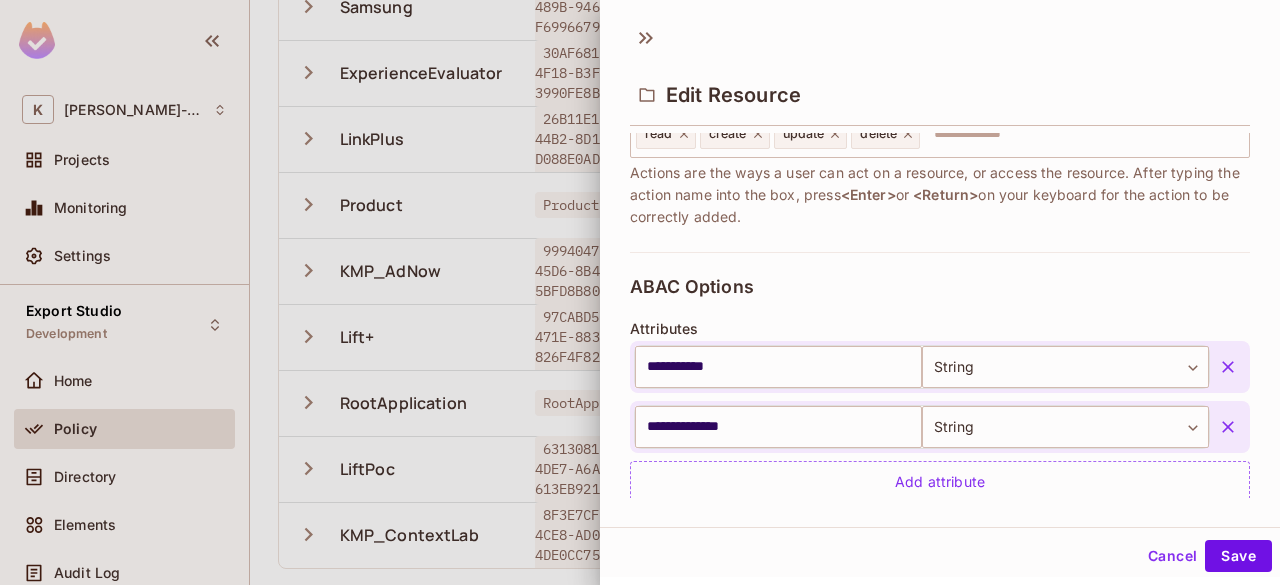 scroll, scrollTop: 306, scrollLeft: 0, axis: vertical 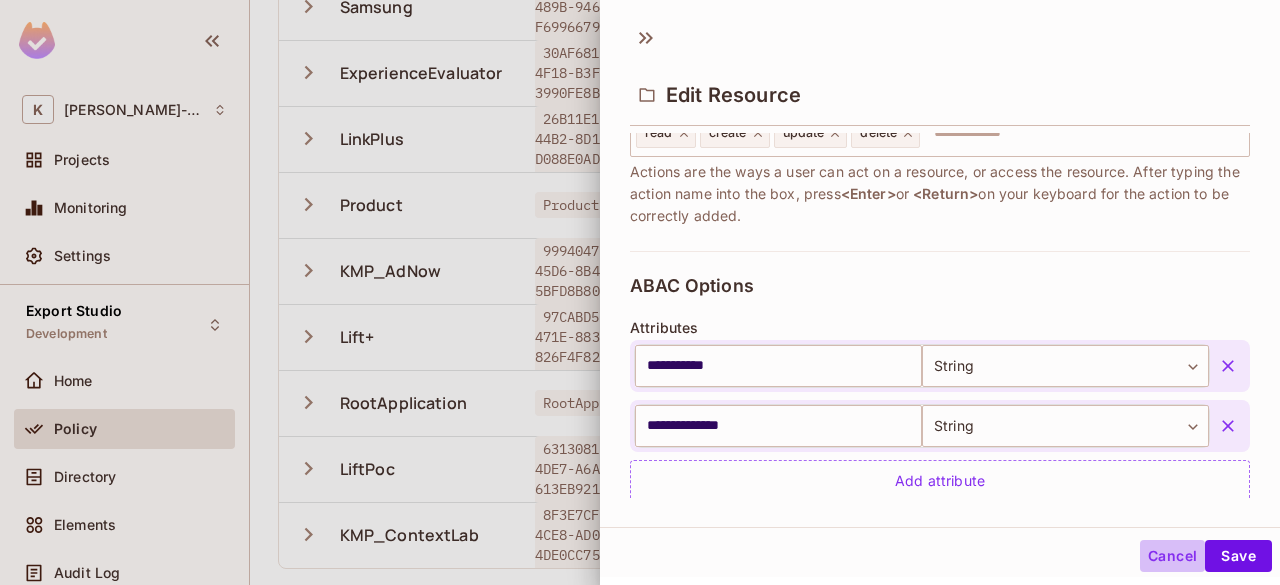 click on "Cancel" at bounding box center [1172, 556] 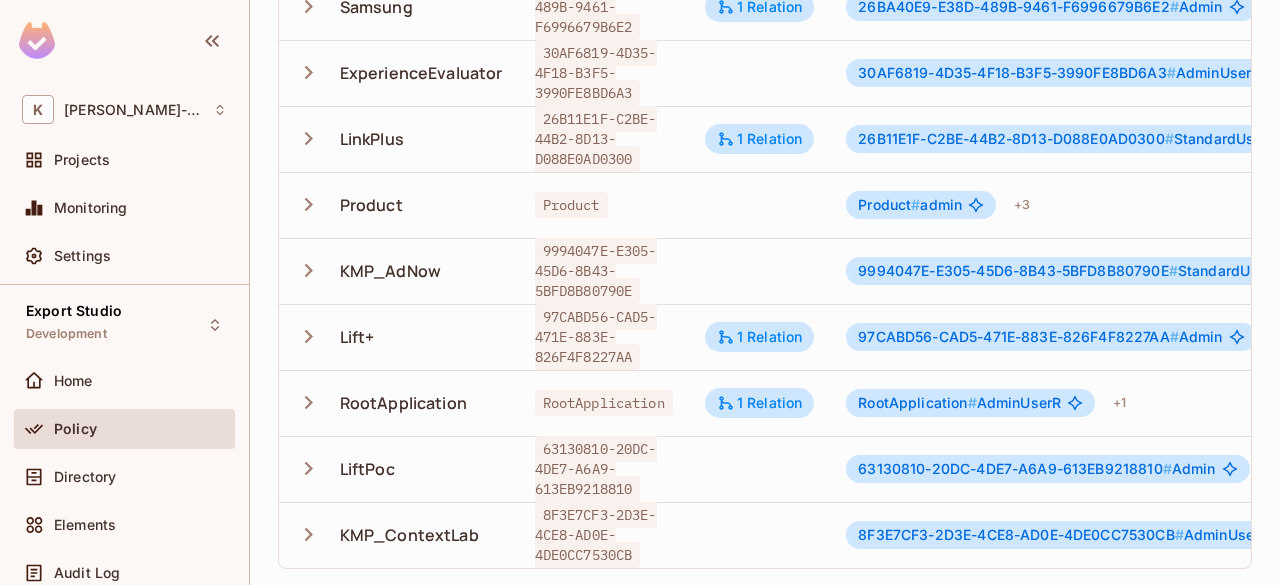 scroll, scrollTop: 77, scrollLeft: 0, axis: vertical 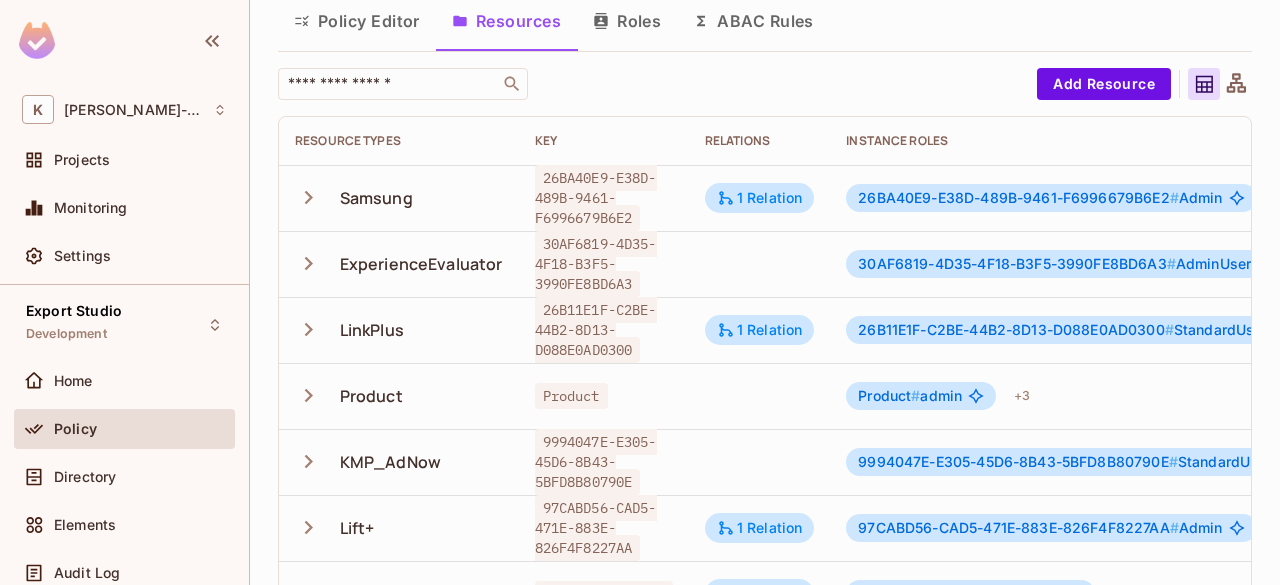 click on "Samsung" at bounding box center [376, 198] 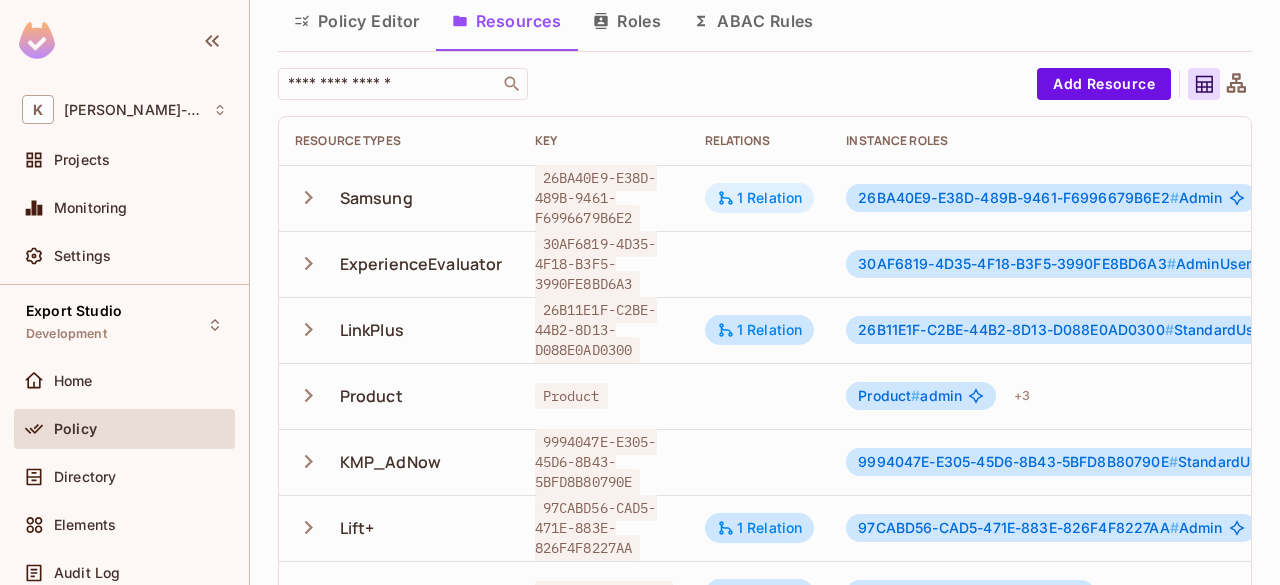 click on "1 Relation" at bounding box center (760, 198) 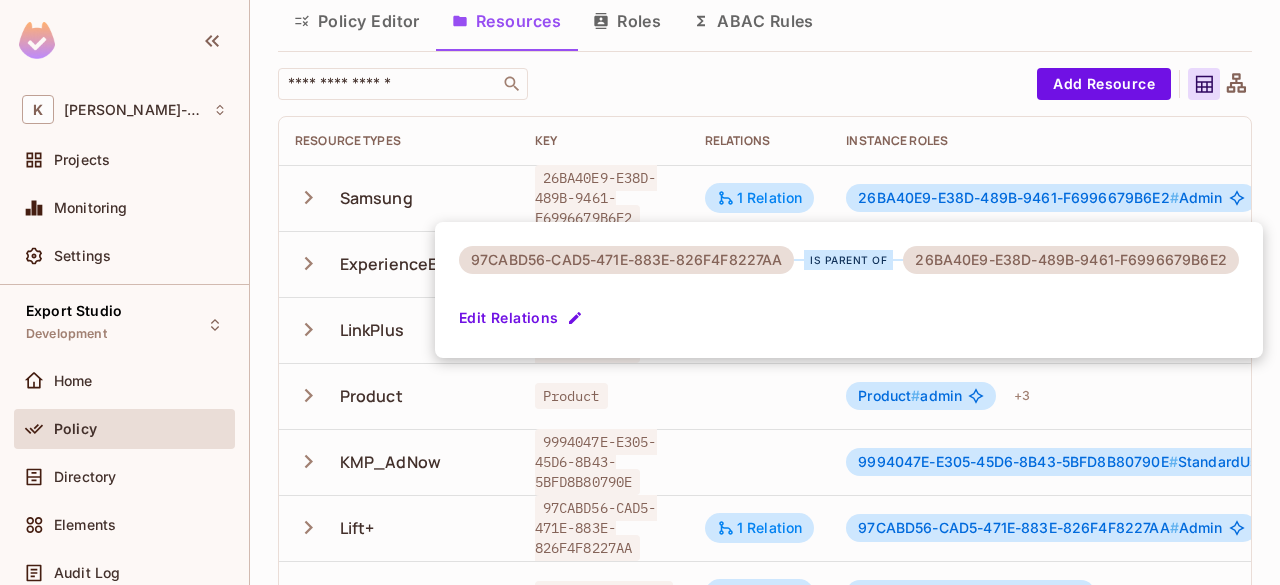 click at bounding box center [640, 292] 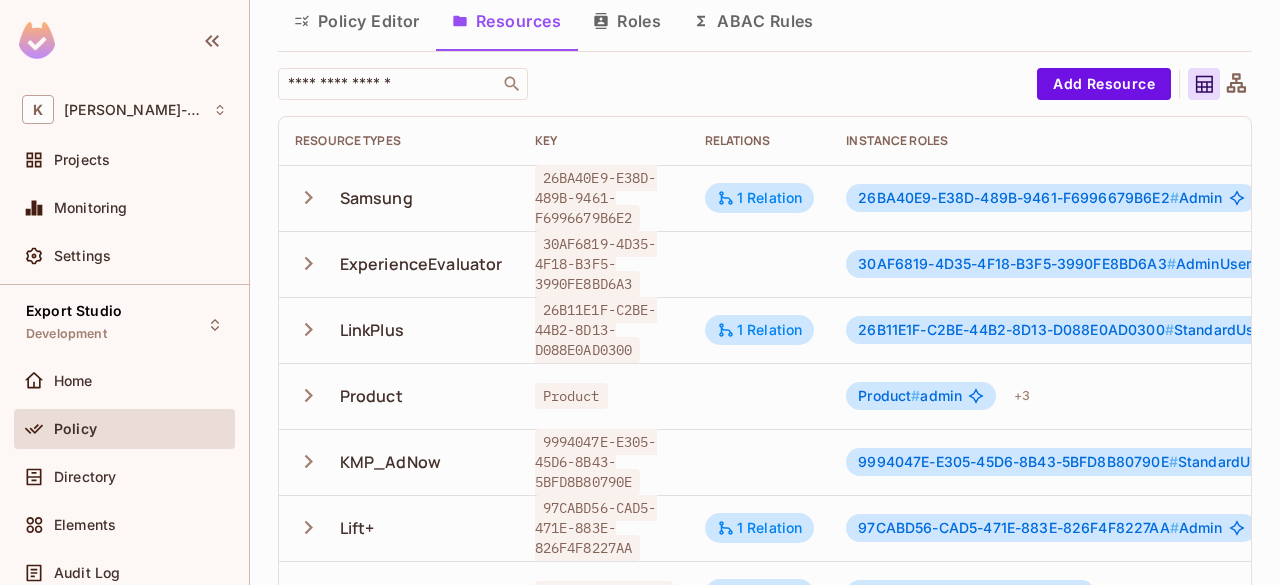 click on "26BA40E9-E38D-489B-9461-F6996679B6E2 #" at bounding box center [1018, 197] 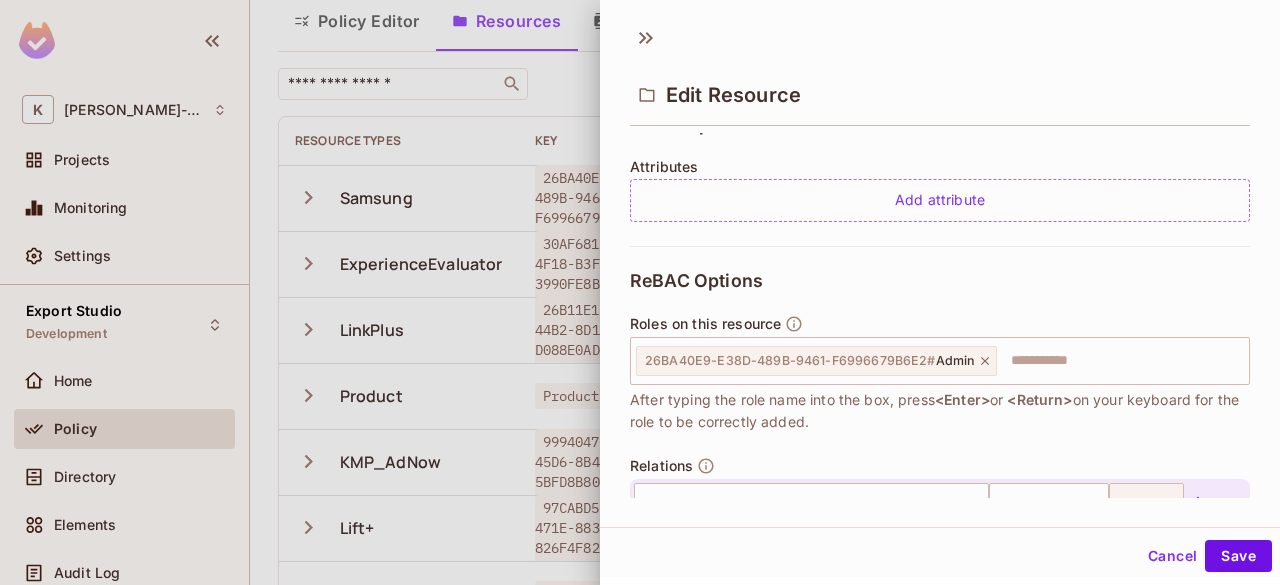 scroll, scrollTop: 502, scrollLeft: 0, axis: vertical 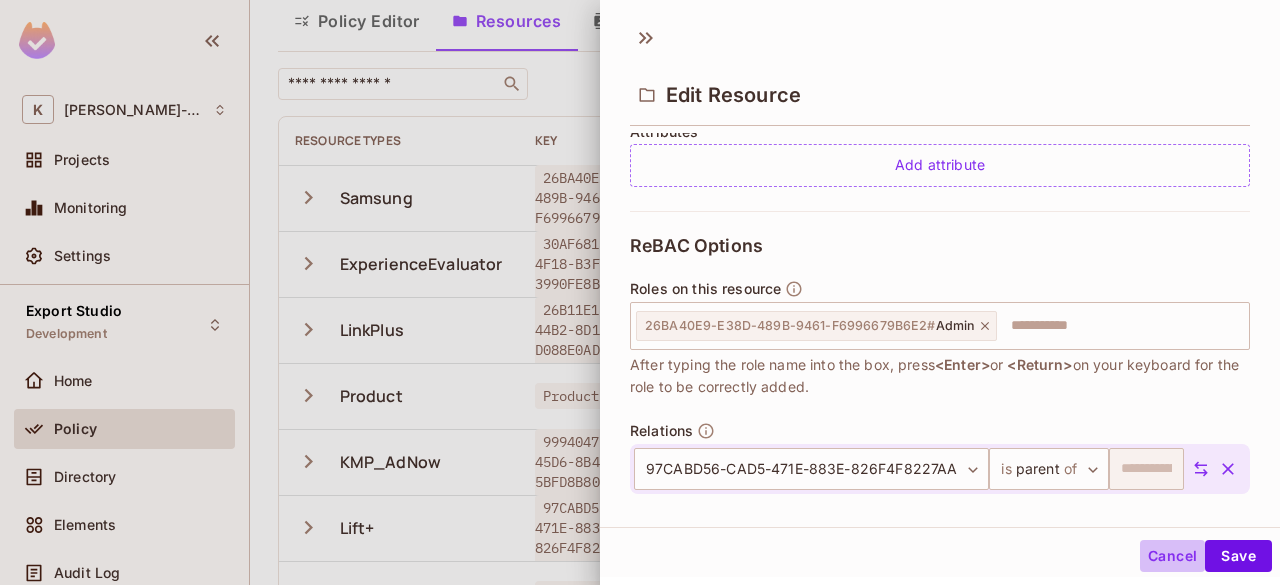 click on "Cancel" at bounding box center (1172, 556) 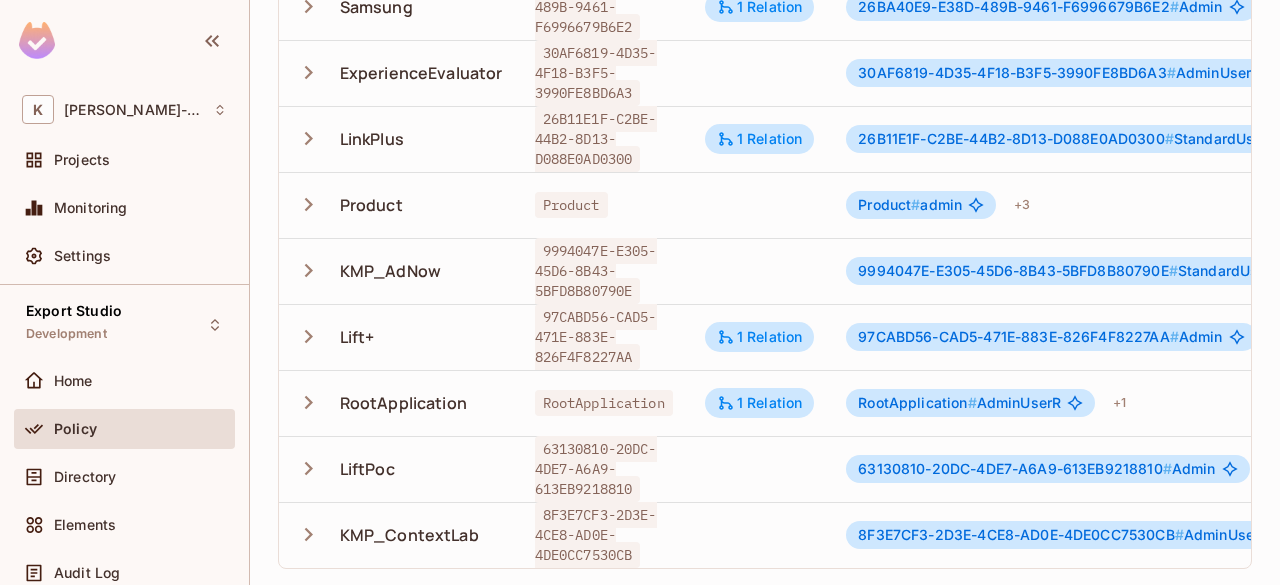 scroll, scrollTop: 282, scrollLeft: 0, axis: vertical 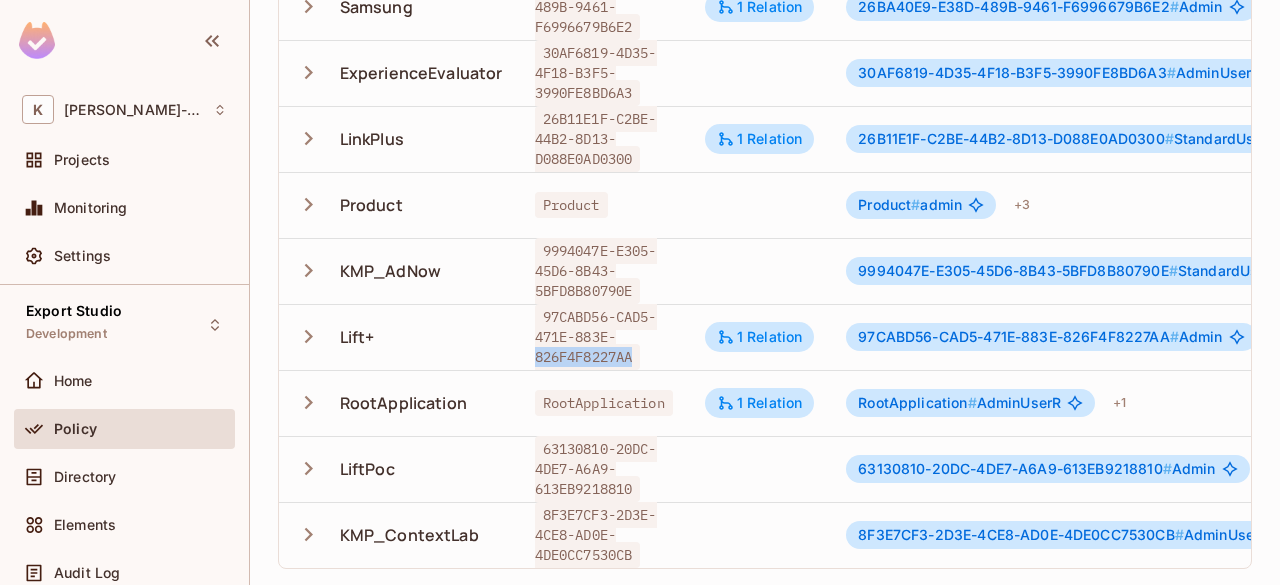 click on "97CABD56-CAD5-471E-883E-826F4F8227AA" at bounding box center [596, 337] 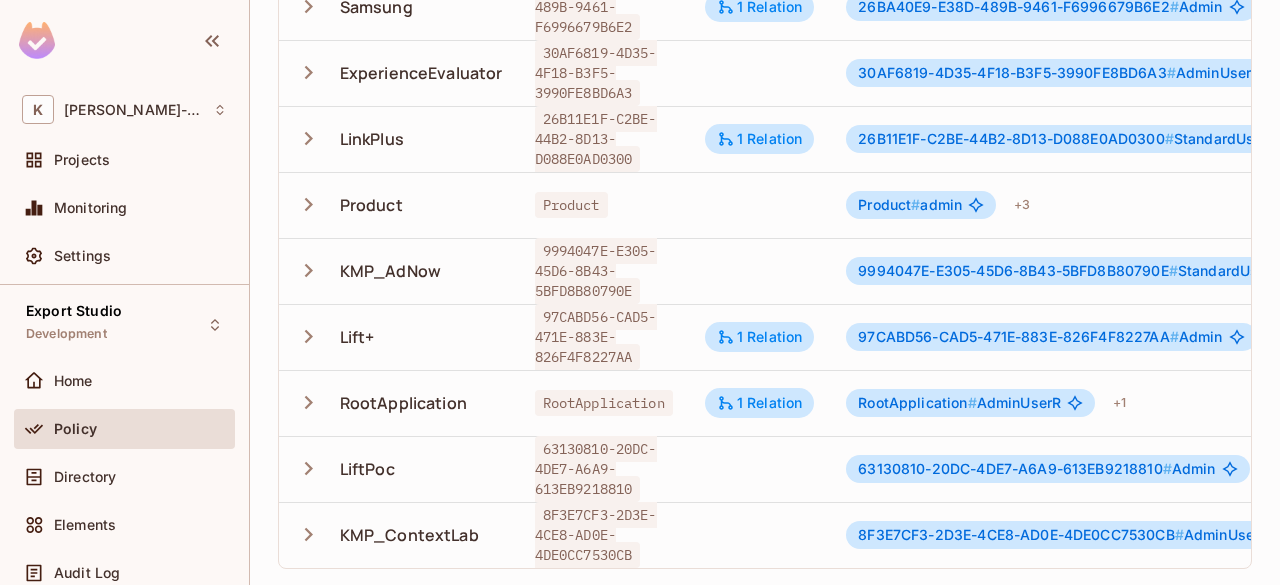click on "97CABD56-CAD5-471E-883E-826F4F8227AA" at bounding box center [596, 337] 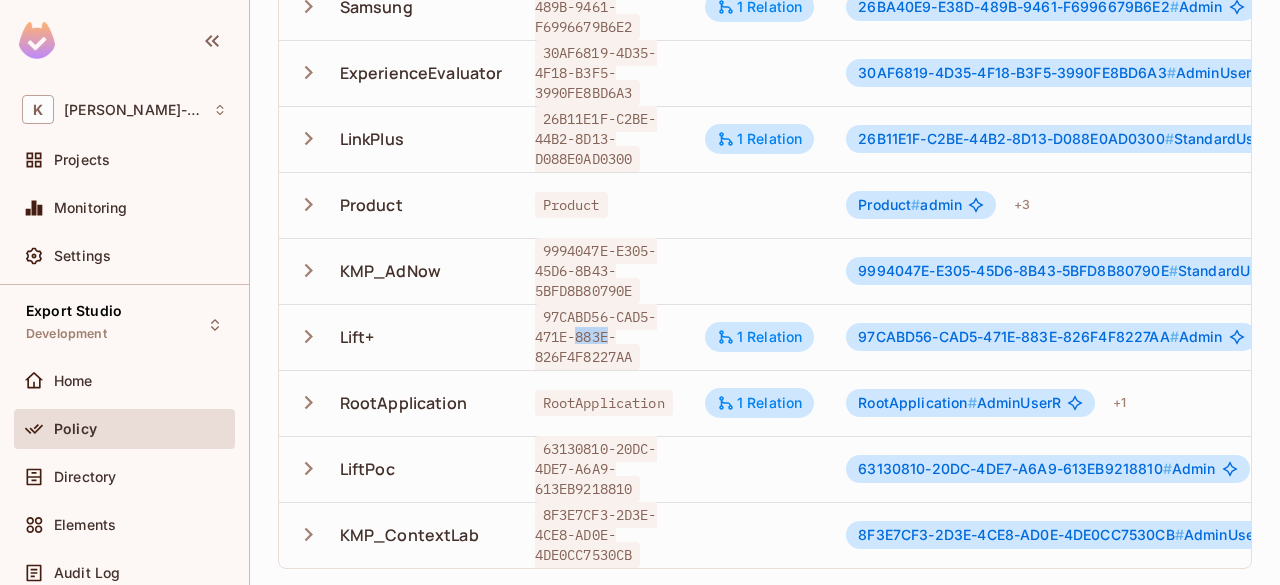 click on "97CABD56-CAD5-471E-883E-826F4F8227AA" at bounding box center (596, 337) 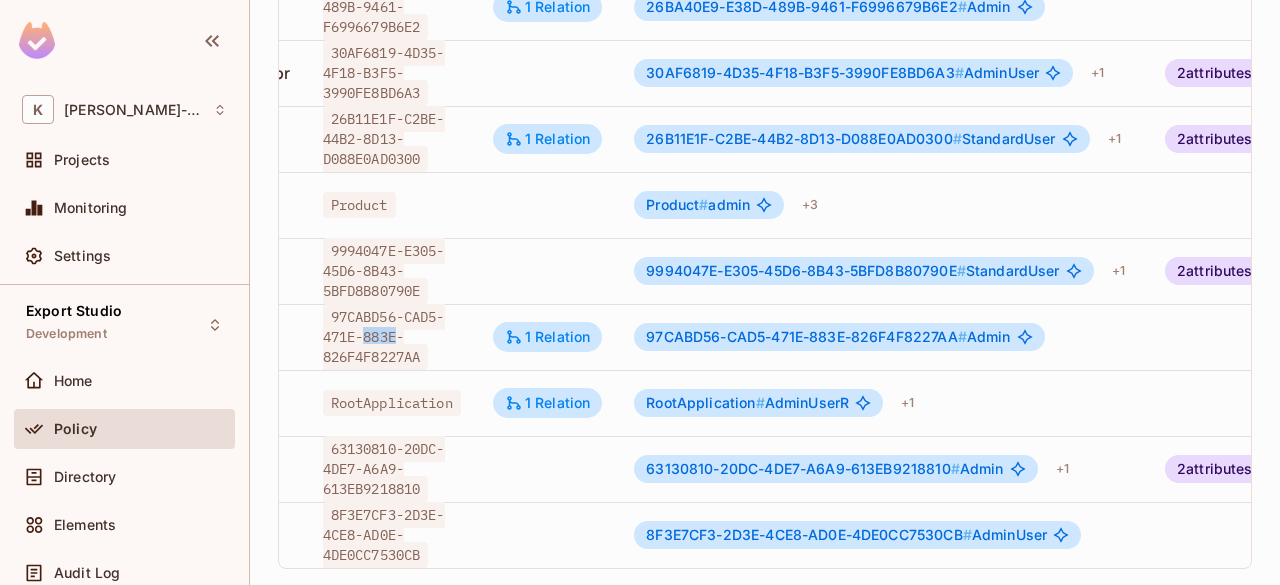 scroll, scrollTop: 0, scrollLeft: 372, axis: horizontal 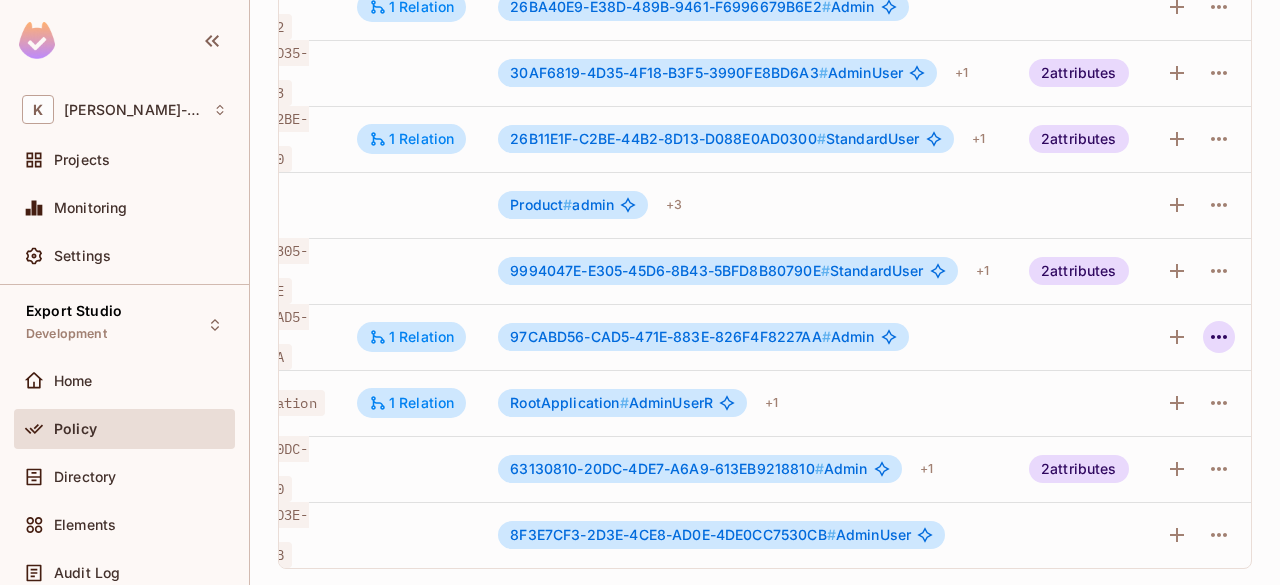 click 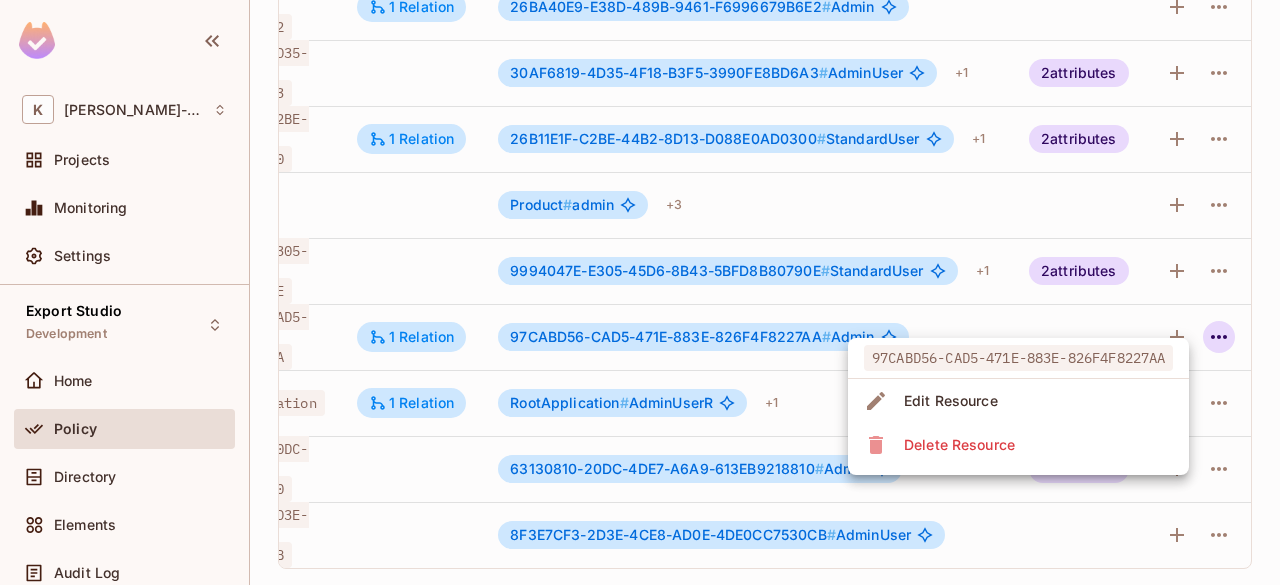 click on "Edit Resource" at bounding box center (1018, 401) 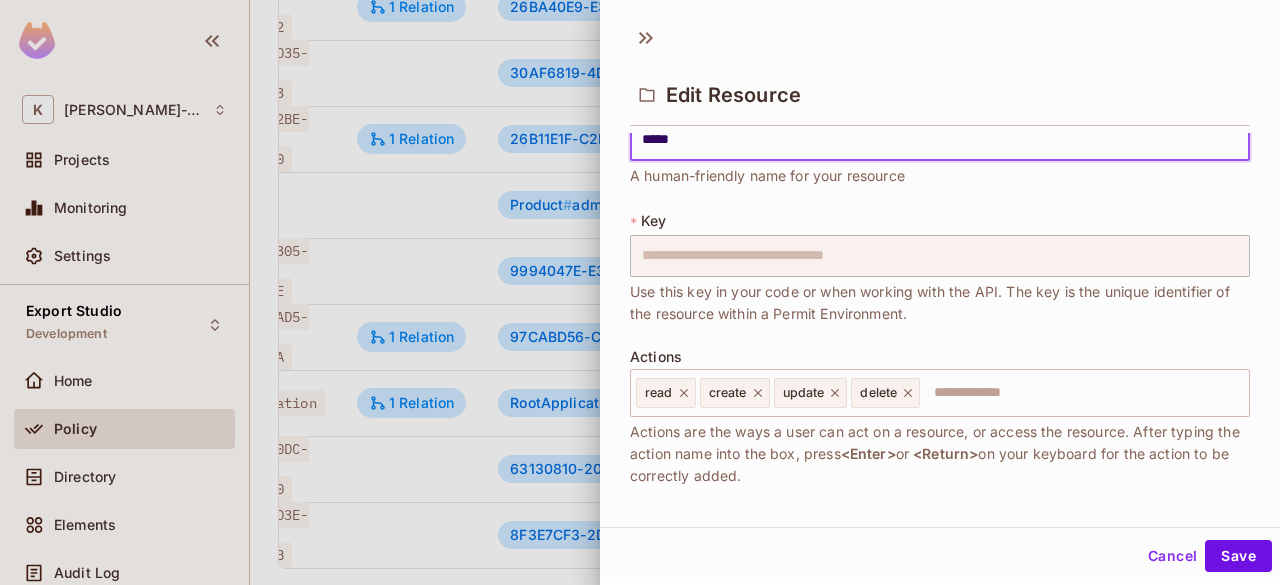 scroll, scrollTop: 49, scrollLeft: 0, axis: vertical 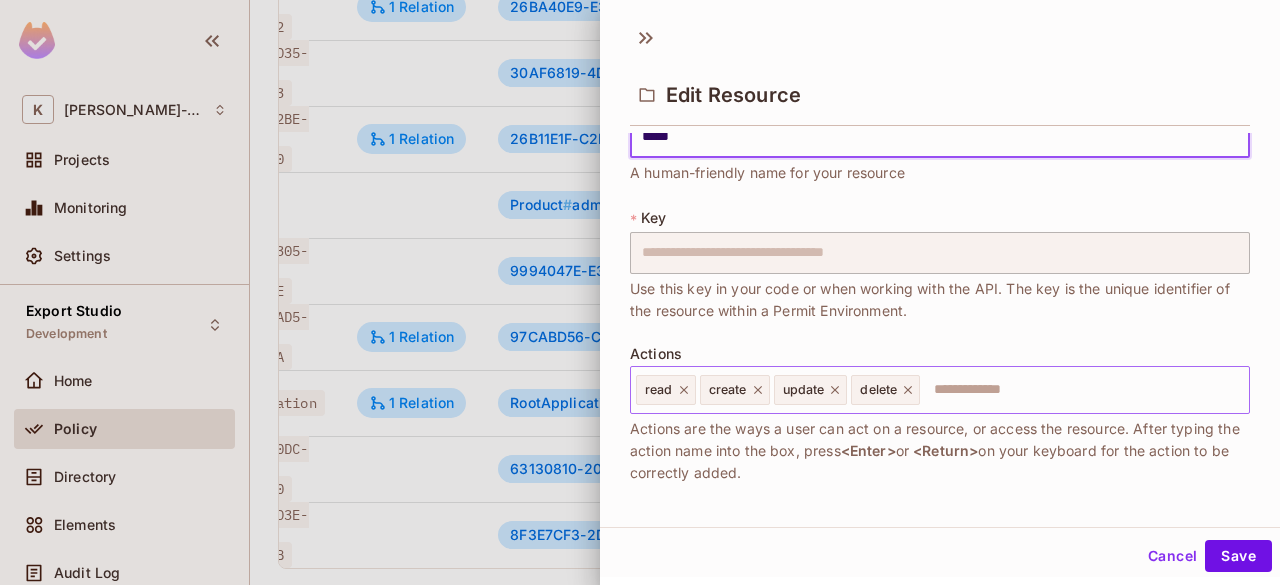 click at bounding box center [1081, 390] 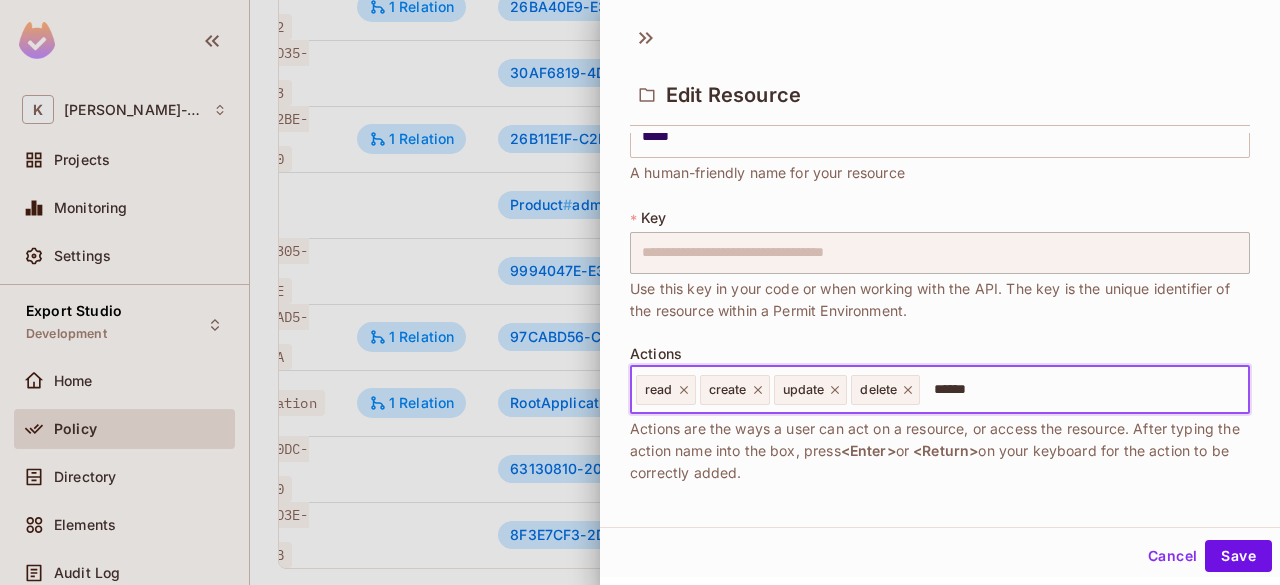 type on "*******" 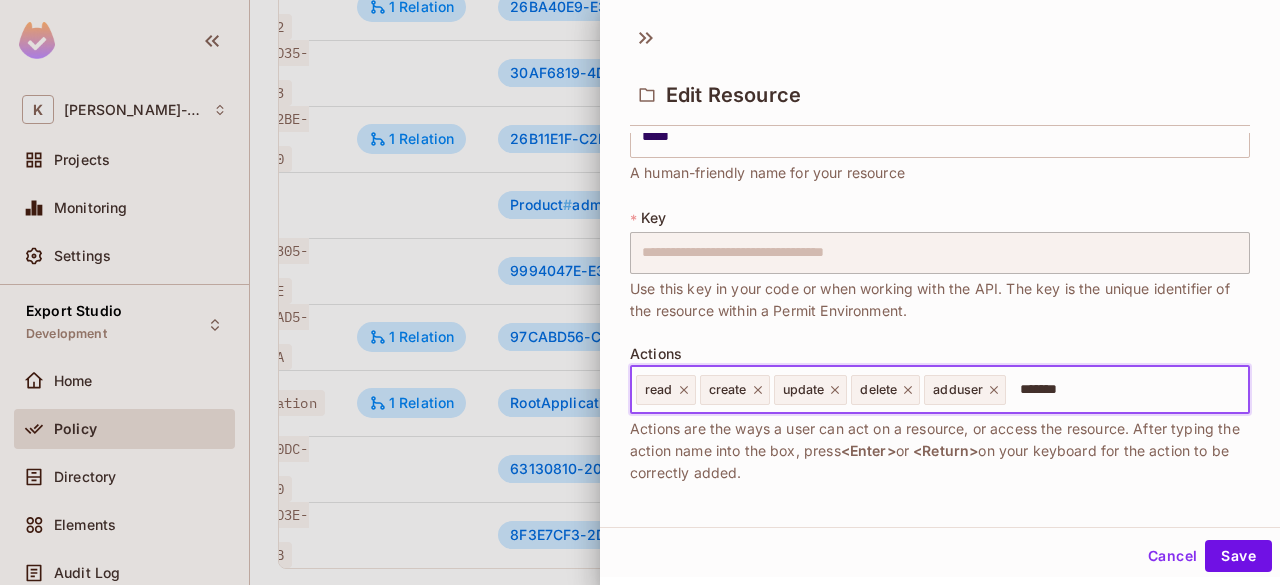 type on "********" 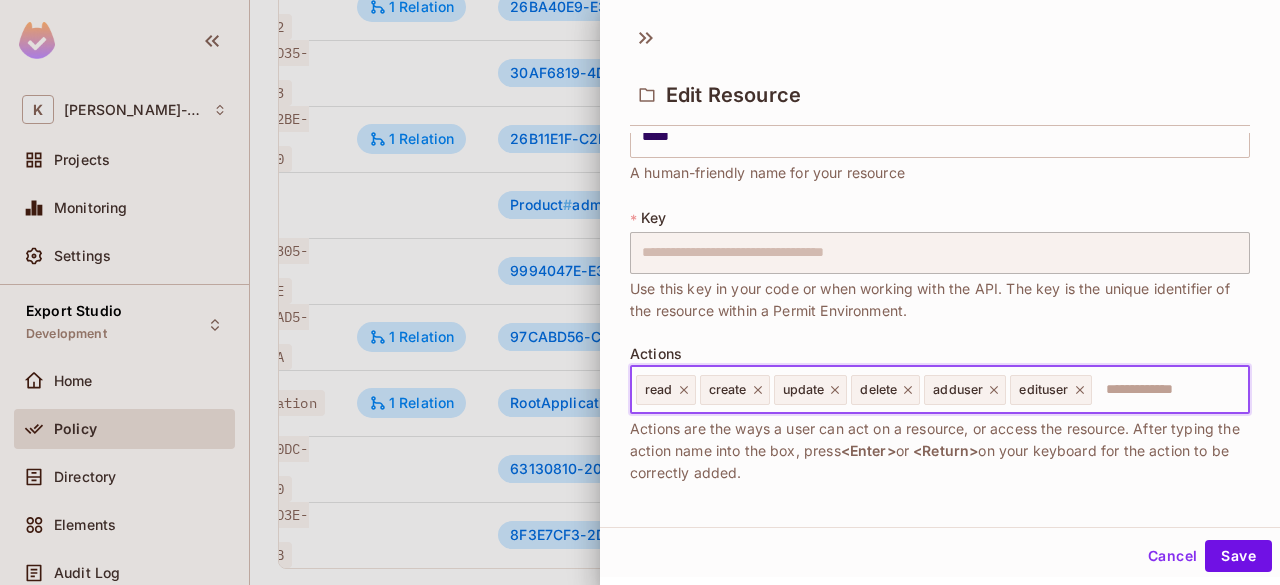 click 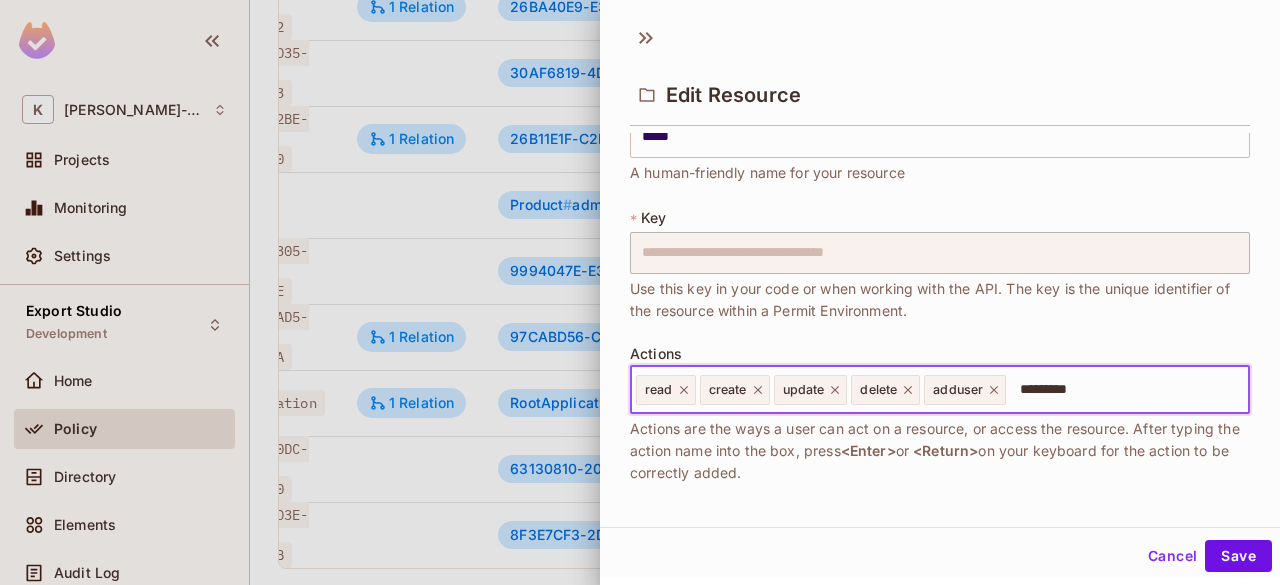 type on "**********" 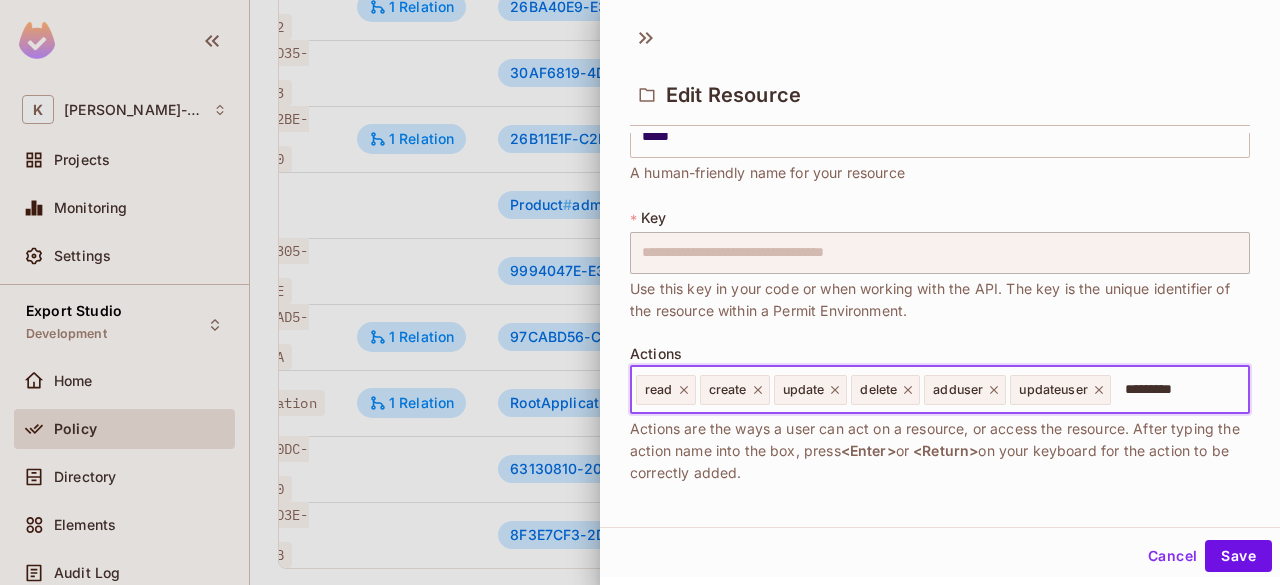 type on "**********" 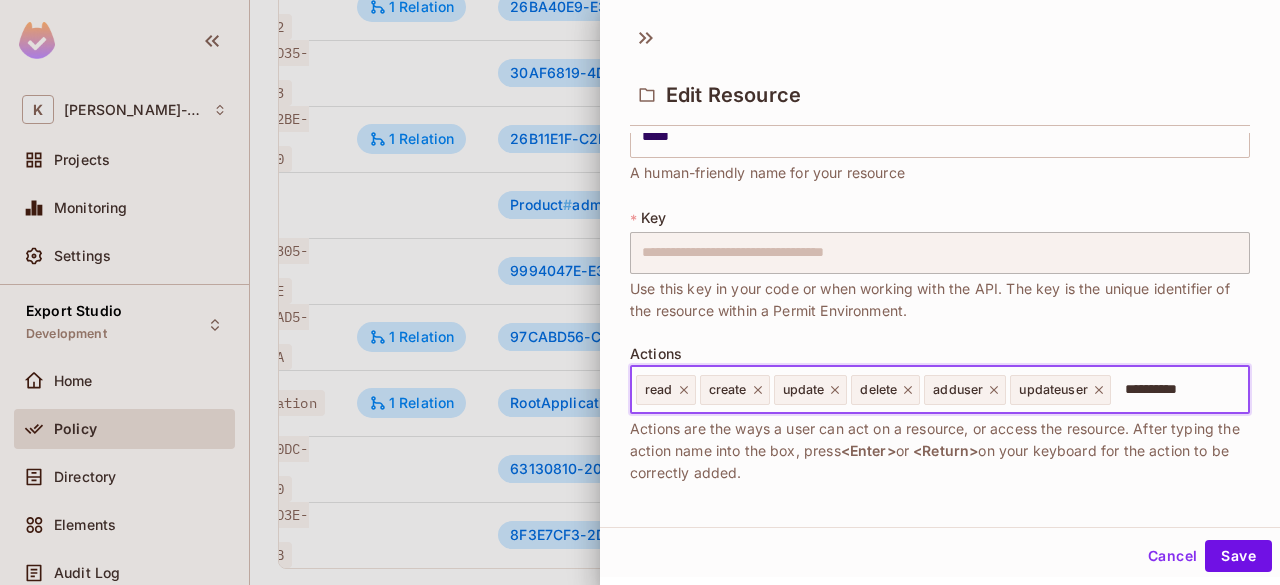 type 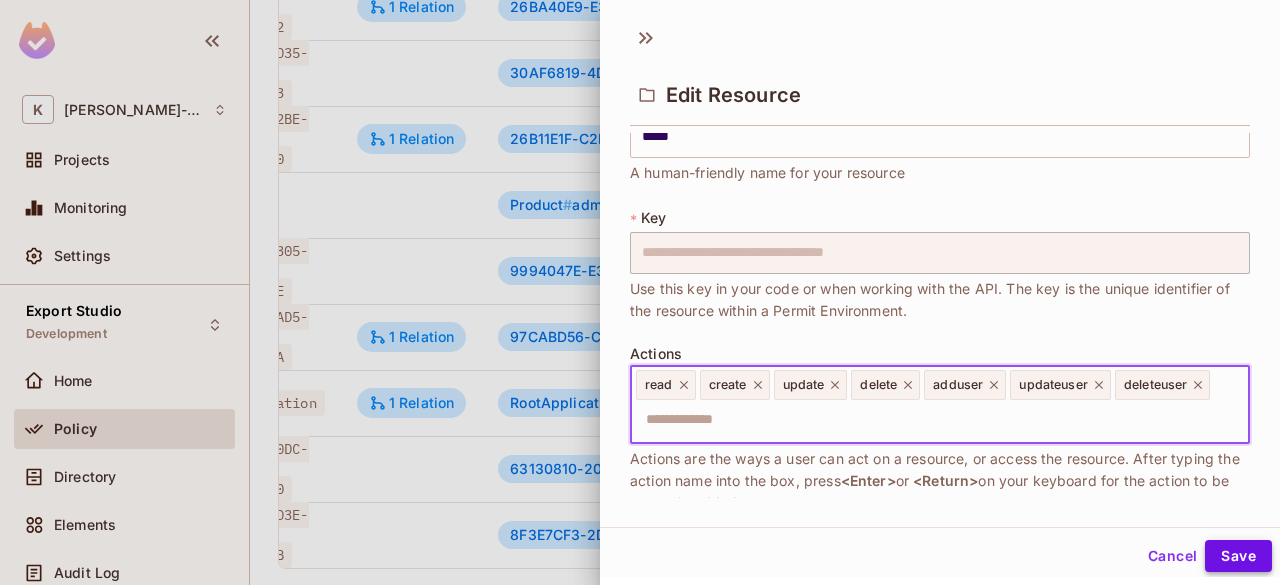 click on "Save" at bounding box center [1238, 556] 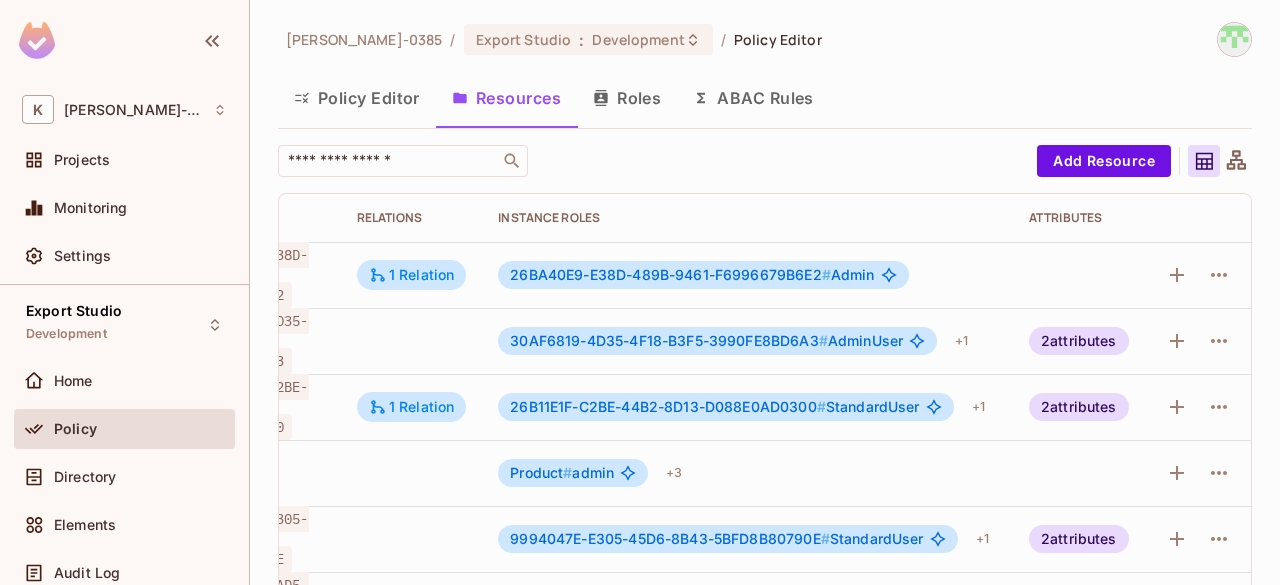 scroll, scrollTop: 2, scrollLeft: 0, axis: vertical 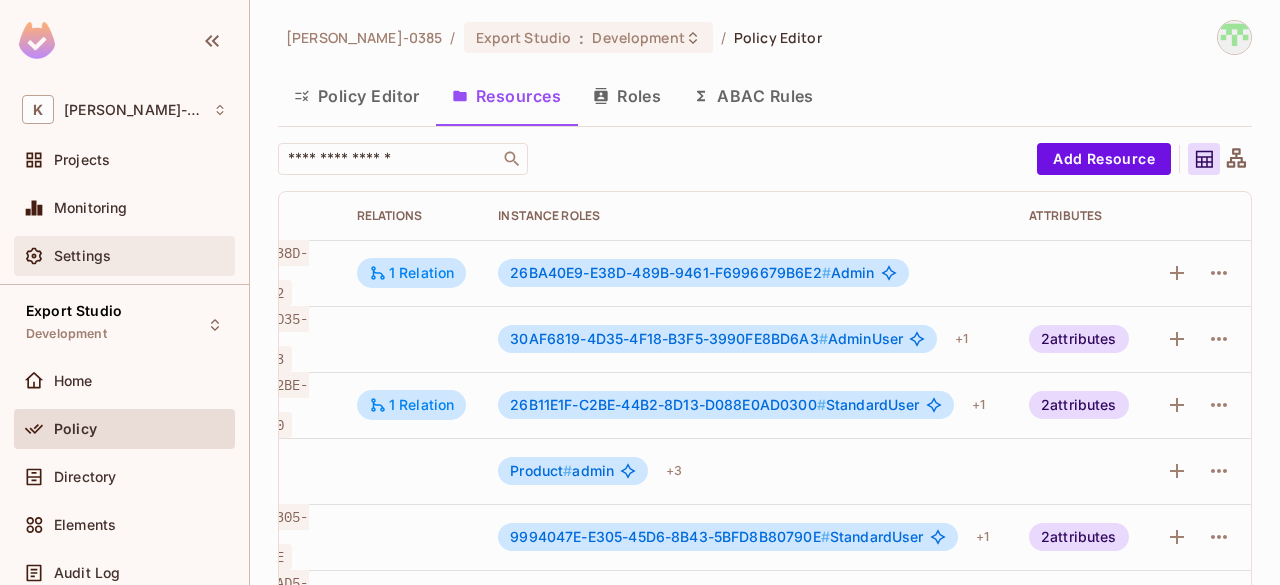 click on "Settings" at bounding box center [140, 256] 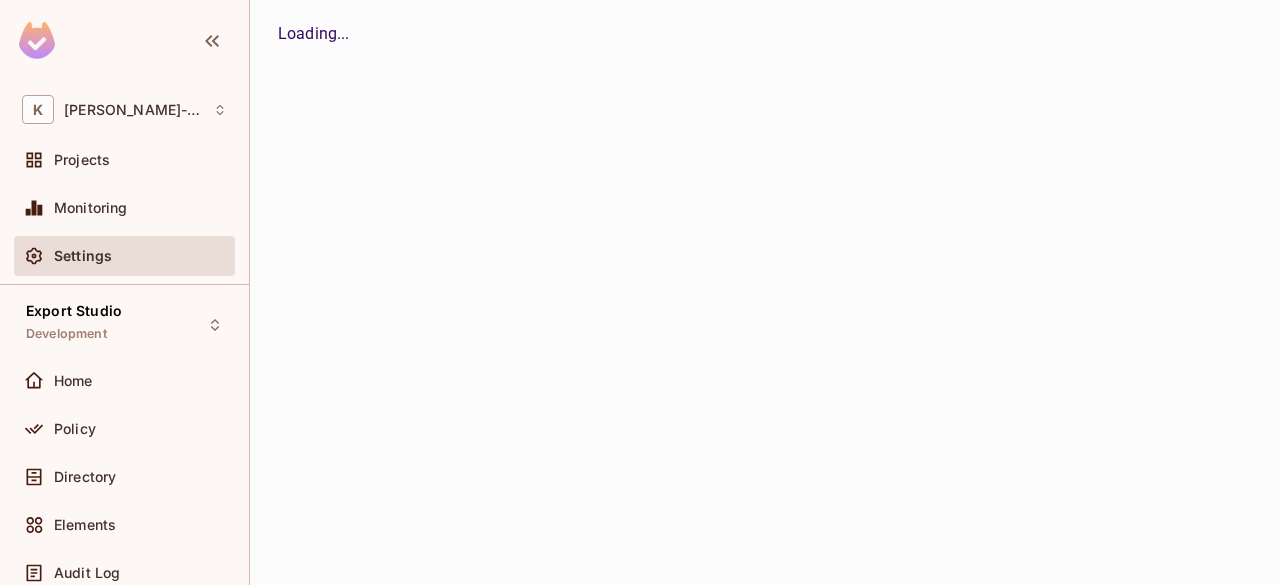 scroll, scrollTop: 0, scrollLeft: 0, axis: both 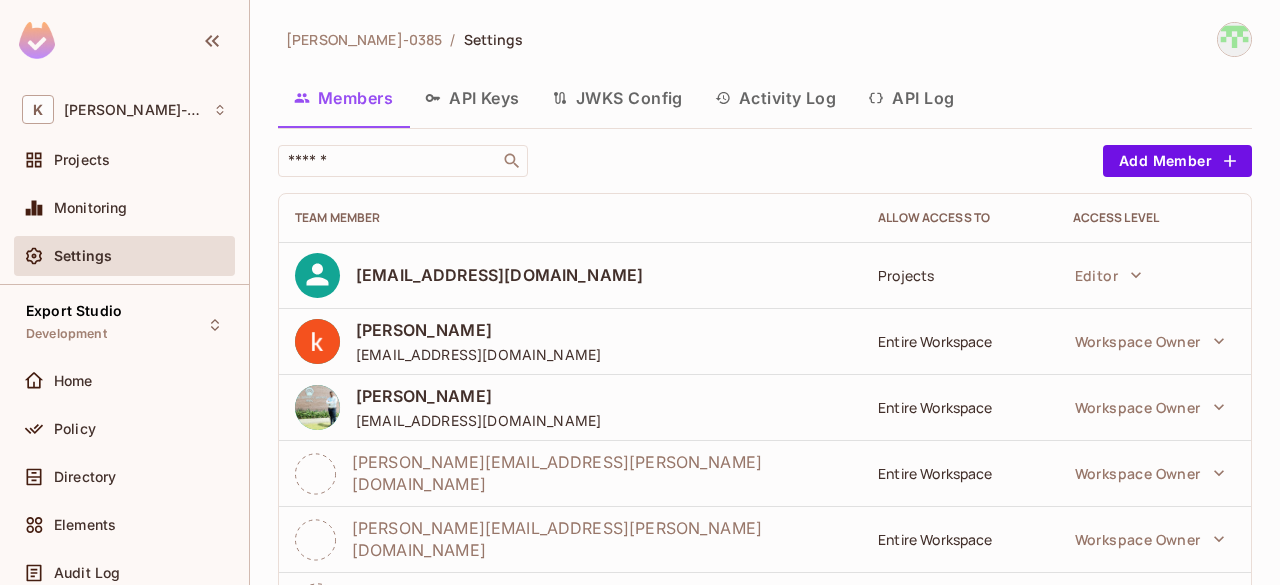 click on "kumareshan-0385 / Settings Members API Keys JWKS Config Activity Log API Log ​ Add Member Team Member Allow Access to Access Level  test@test.com   Projects   Editor kumareshan natarajan getkumareshan@gmail.com   Entire Workspace Workspace   Owner Manish Kumar mk4mbgp@gmail.com   Entire Workspace Workspace   Owner martin.ritson@kantar.com   Entire Workspace Workspace   Owner shilpi.garg@kantar.com   Entire Workspace Workspace   Owner martin.ritson2@sky.com   Entire Workspace   Editor shilpikansal11@outlook.com   Entire Workspace   Editor Martin Ritson martin.ritson44@gmail.com   Entire Workspace Workspace   Owner shilpi garg shilpigarg11@gmail.com   Entire Workspace Workspace   Owner nishant.mishra@kantar.com   Entire Workspace   Viewer Nishant Mishra nishant.mishra0800@gmail.com   Entire Workspace Workspace   Owner manish.kumar@kantar.com   Entire Workspace   Owner rashmi.nayik@kantar.com   Projects   Viewer Devesh Kumar deveshindia91@gmail.com   Entire Workspace   Viewer Girishankar.VP@kantar.com" at bounding box center (765, 800) 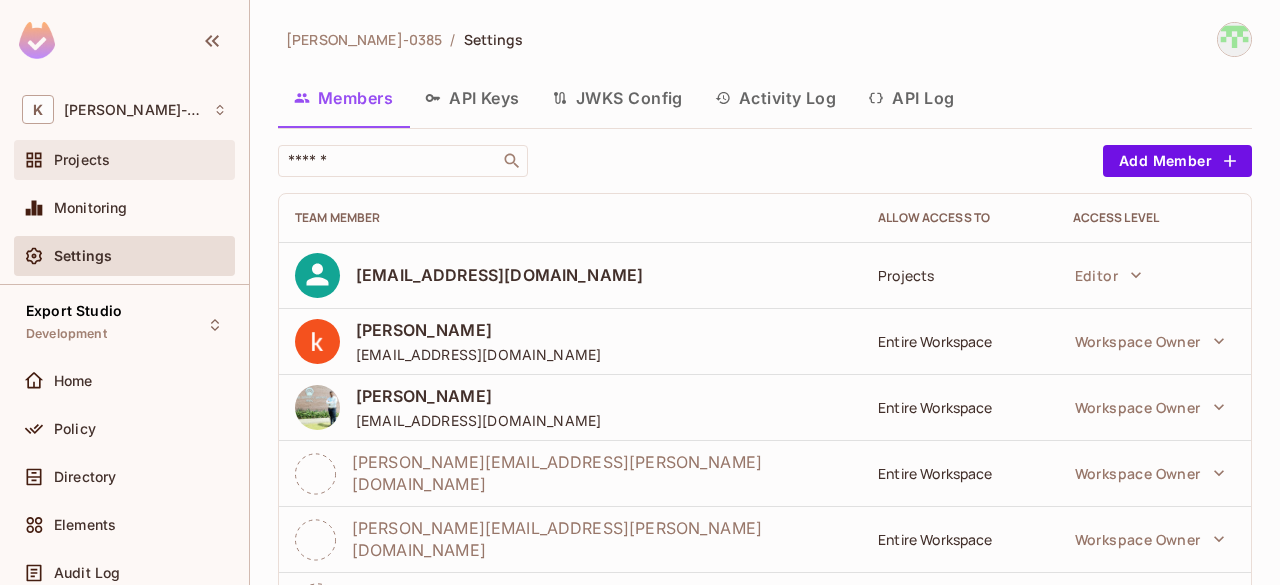 click on "Projects" at bounding box center [140, 160] 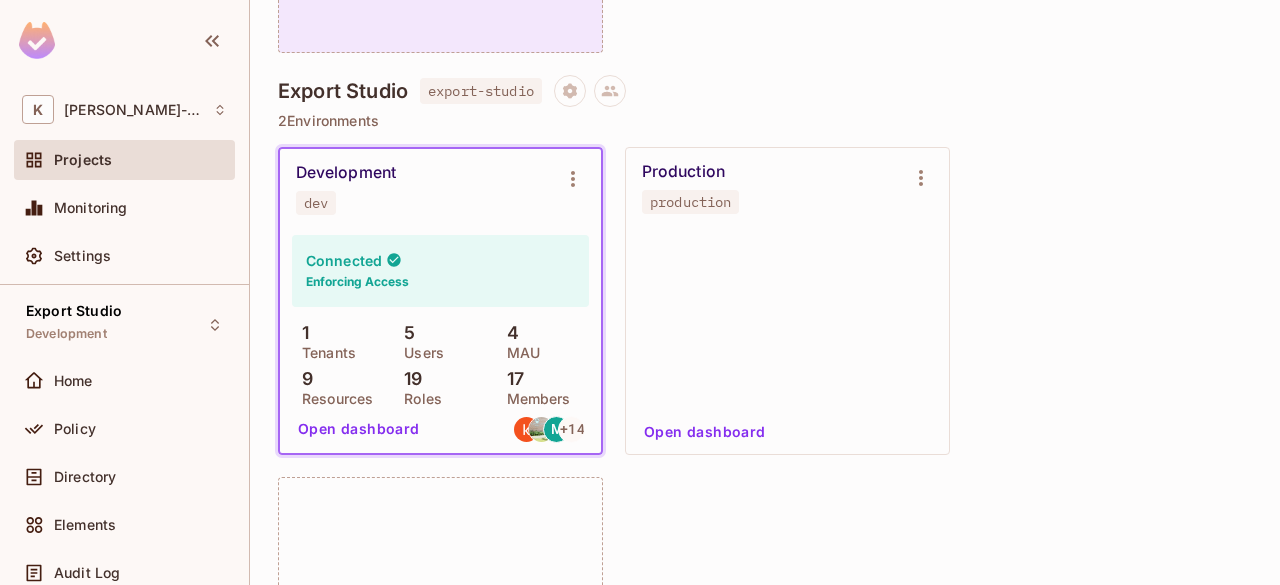 scroll, scrollTop: 856, scrollLeft: 0, axis: vertical 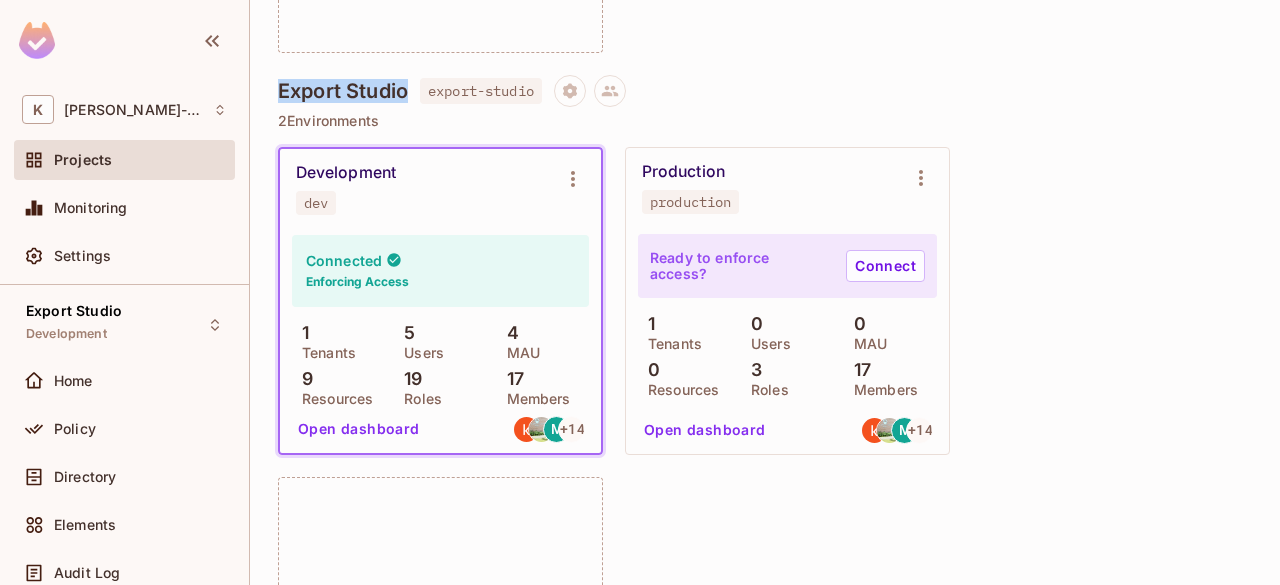 drag, startPoint x: 408, startPoint y: 96, endPoint x: 284, endPoint y: 99, distance: 124.036285 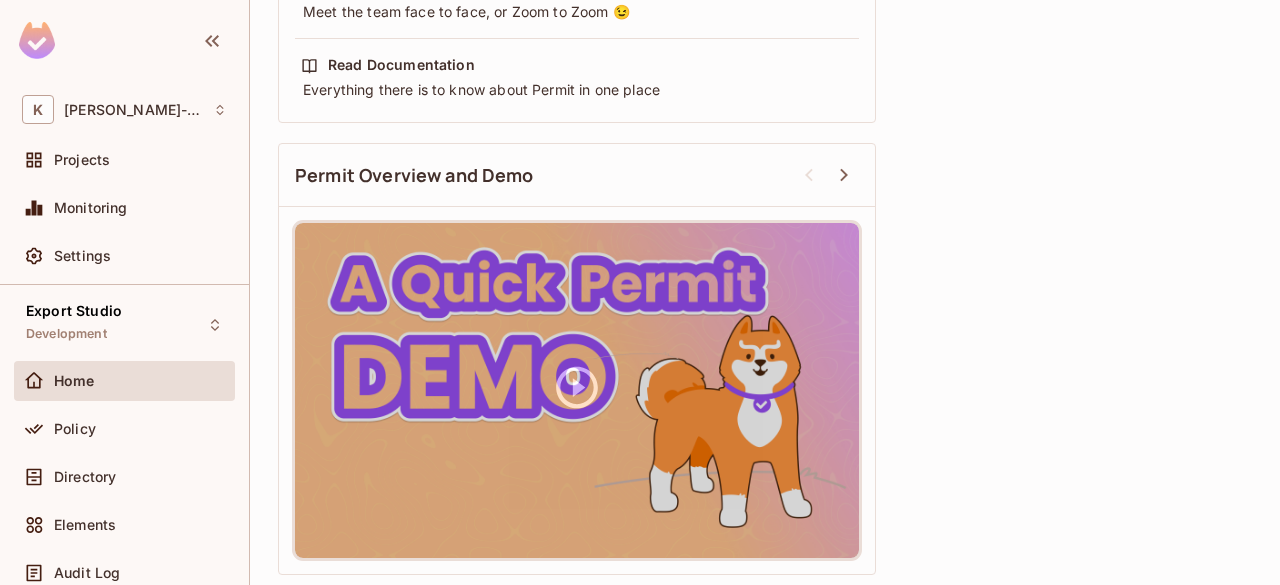 scroll, scrollTop: 0, scrollLeft: 0, axis: both 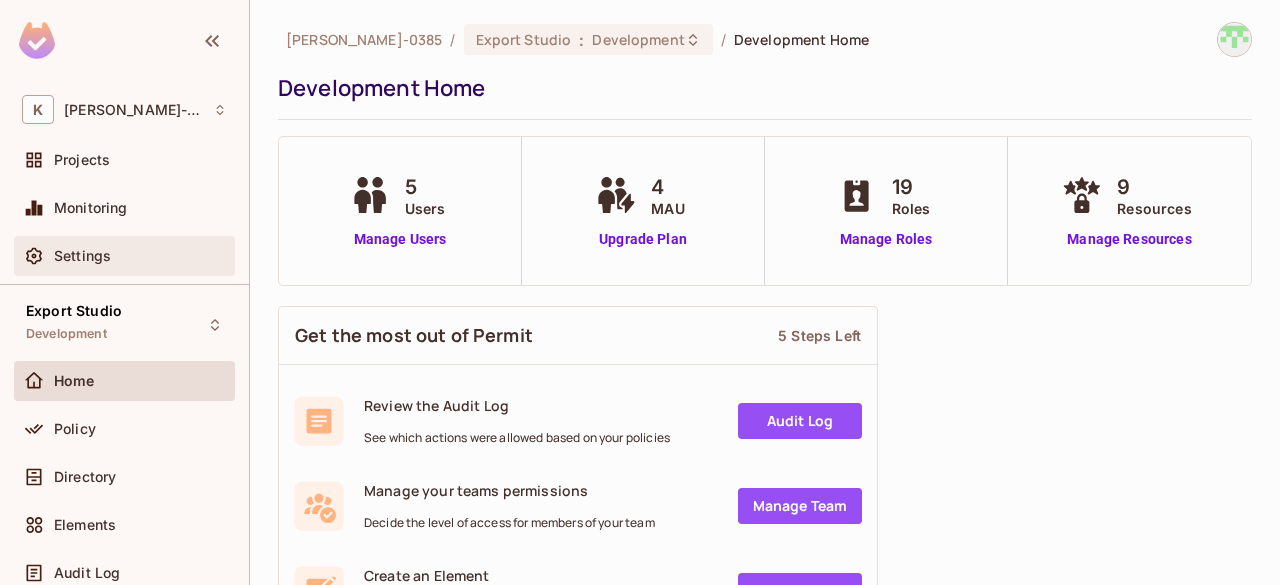 click on "Settings" at bounding box center [124, 256] 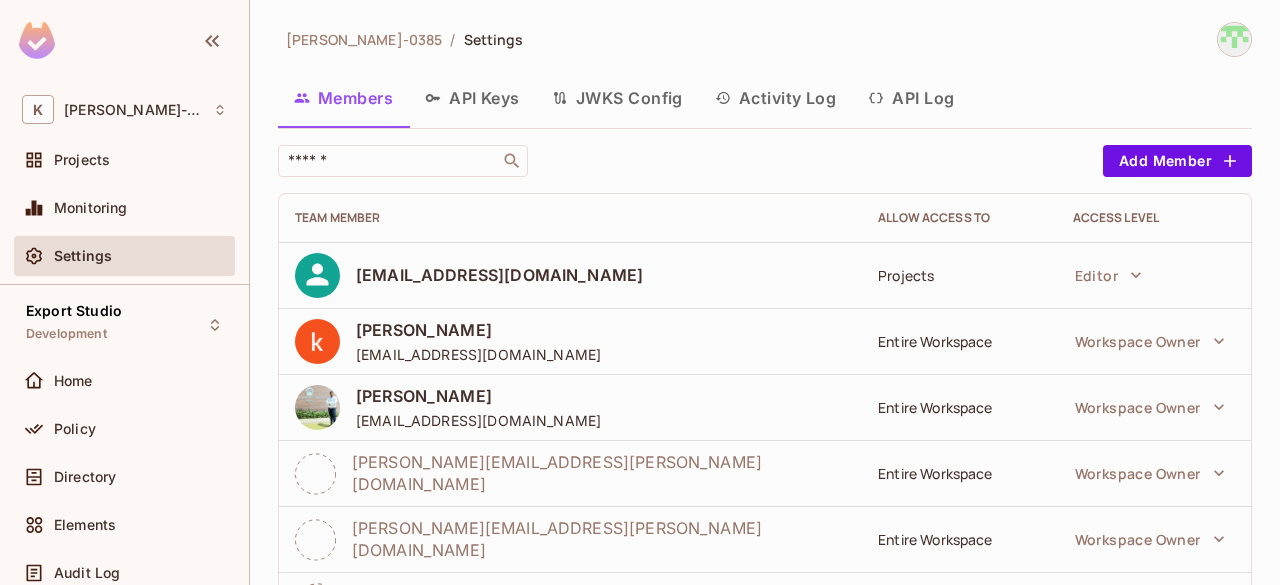 click on "API Keys" at bounding box center [472, 98] 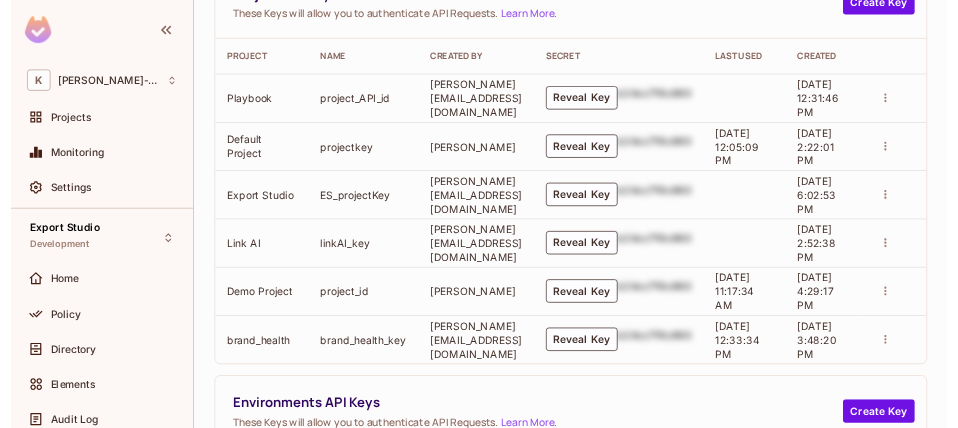 scroll, scrollTop: 435, scrollLeft: 0, axis: vertical 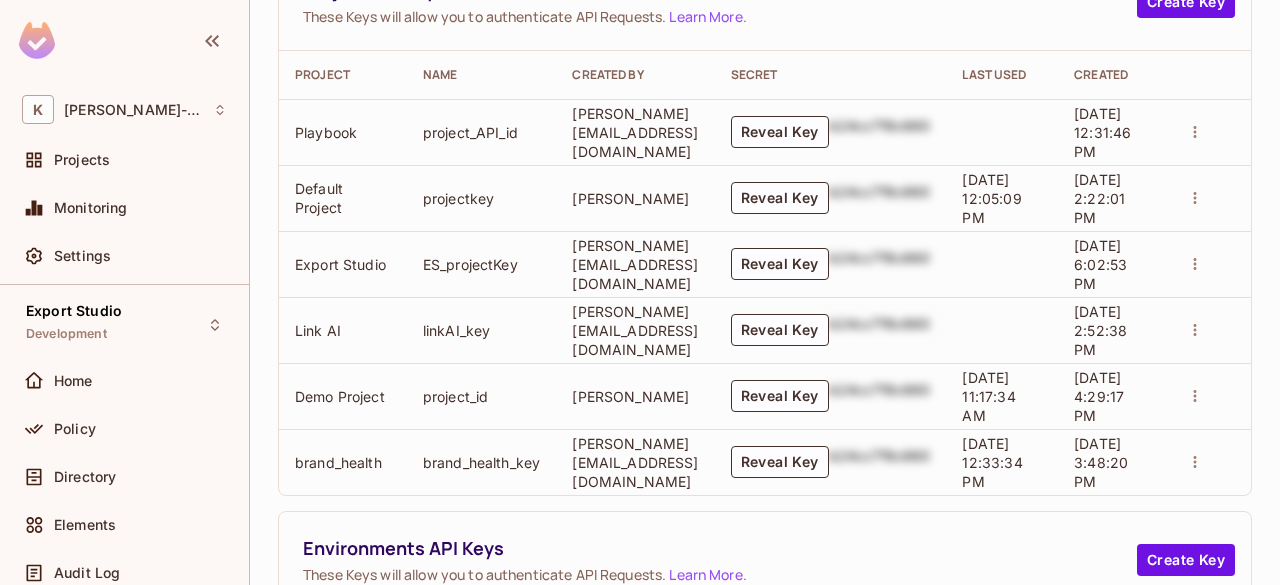 click on "Reveal Key b24cc7f8c660" at bounding box center [831, 264] 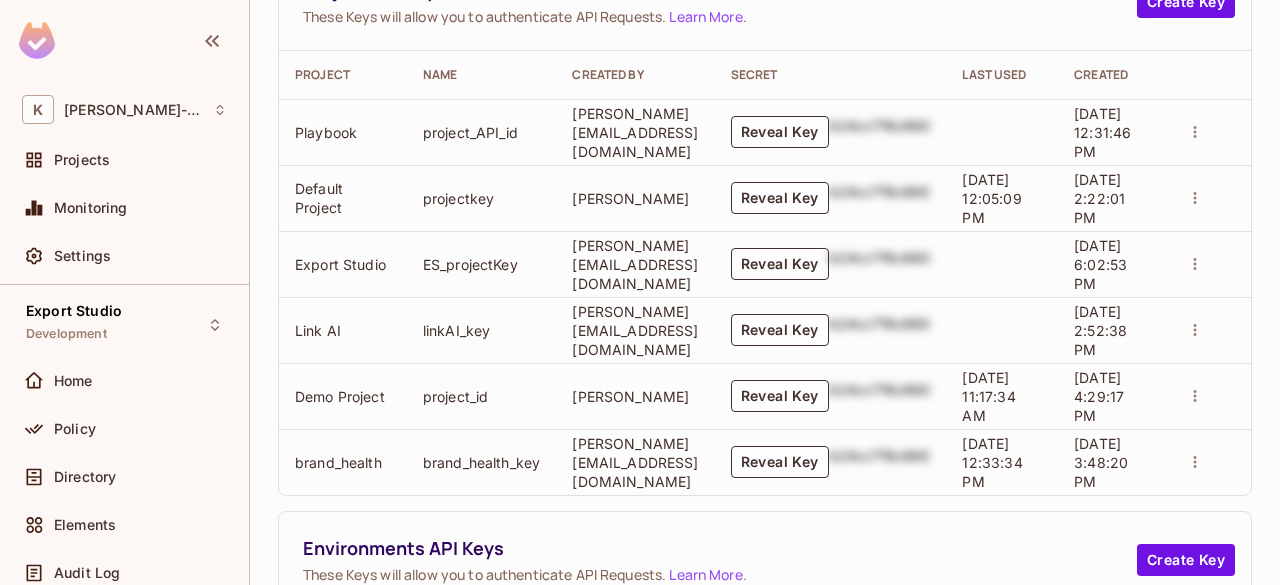 click on "Reveal Key" at bounding box center [780, 264] 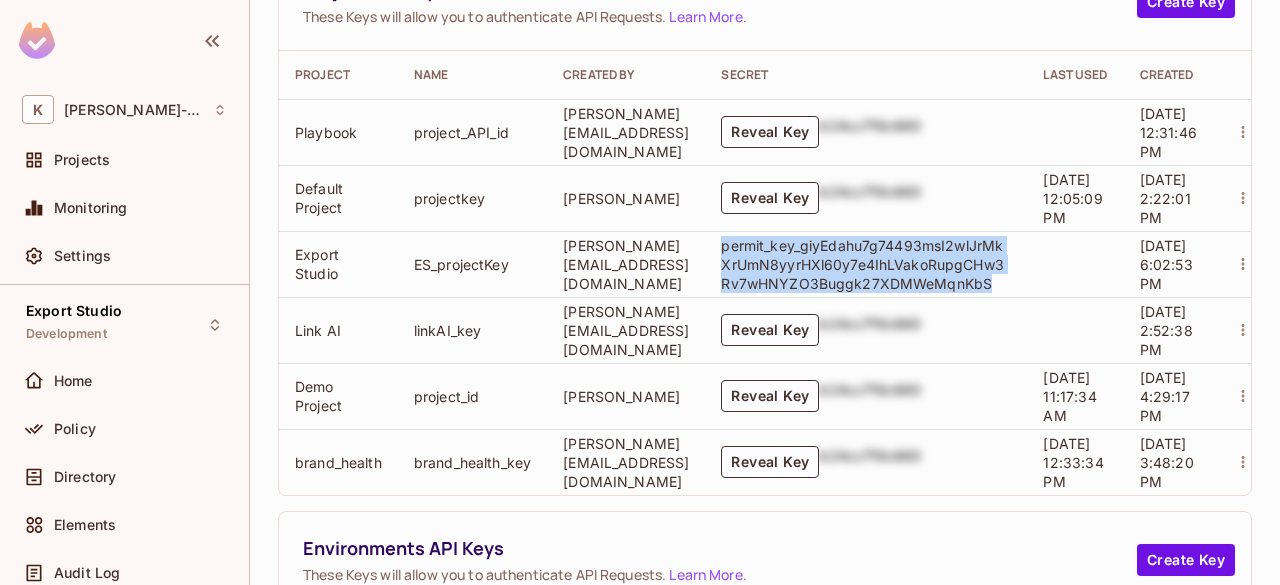 drag, startPoint x: 1056, startPoint y: 281, endPoint x: 786, endPoint y: 250, distance: 271.7738 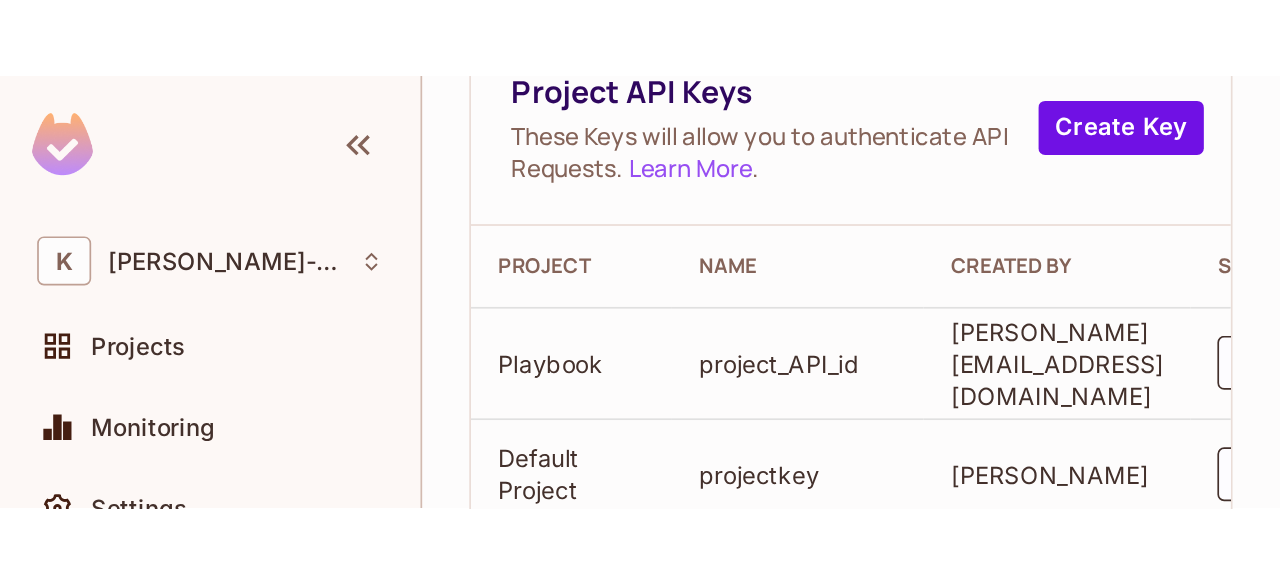 scroll, scrollTop: 435, scrollLeft: 0, axis: vertical 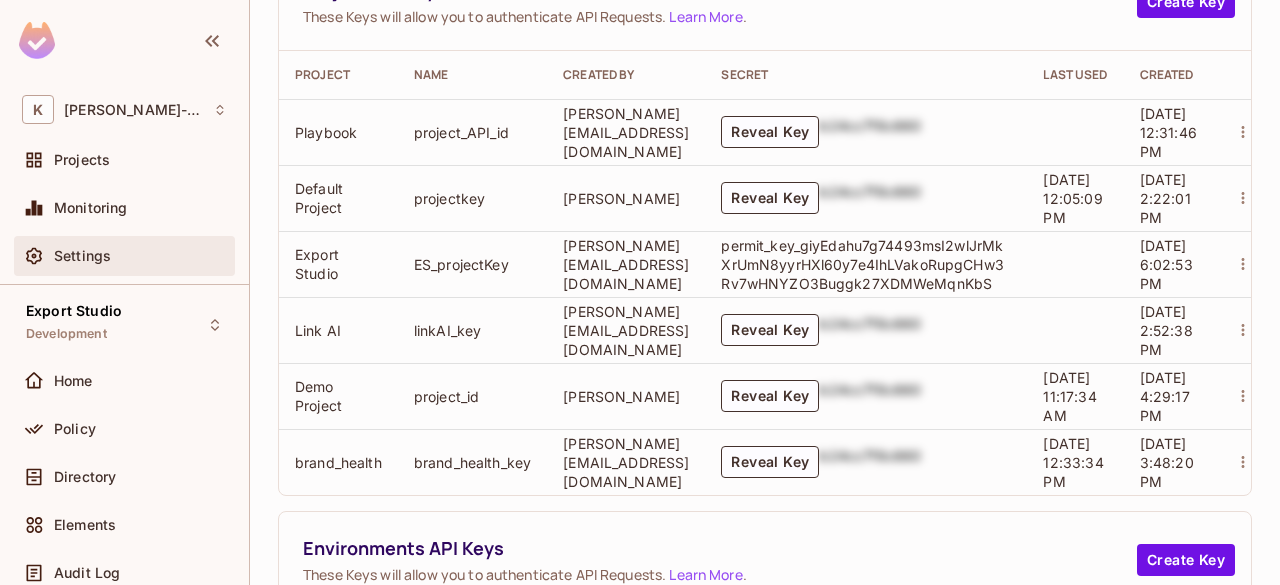 click on "Settings" at bounding box center [140, 256] 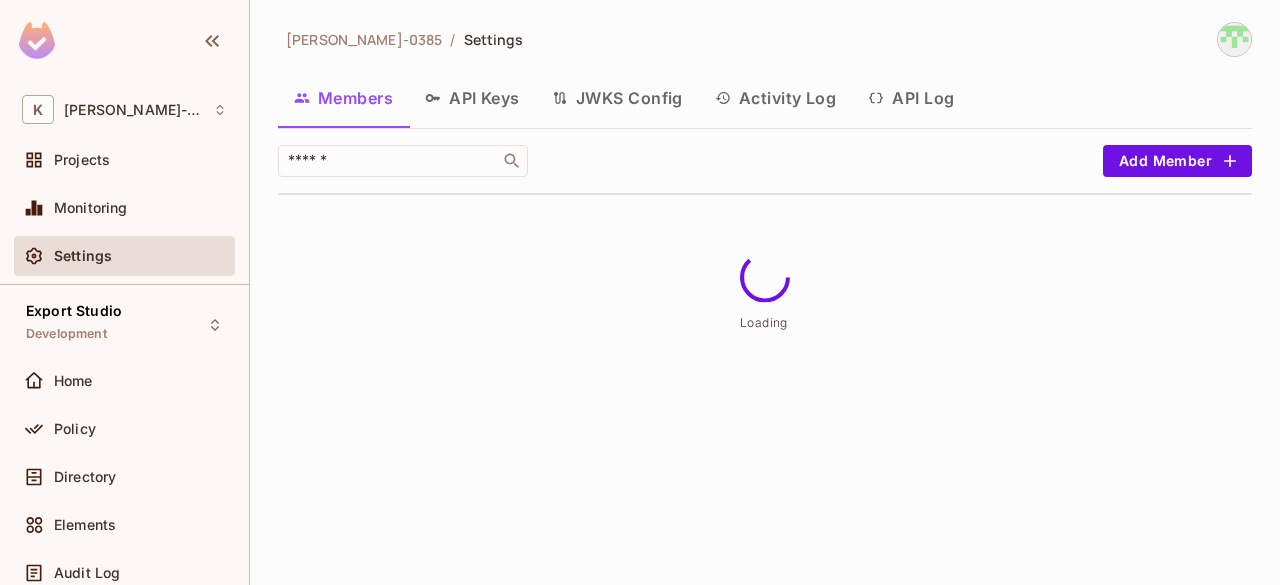 scroll, scrollTop: 0, scrollLeft: 0, axis: both 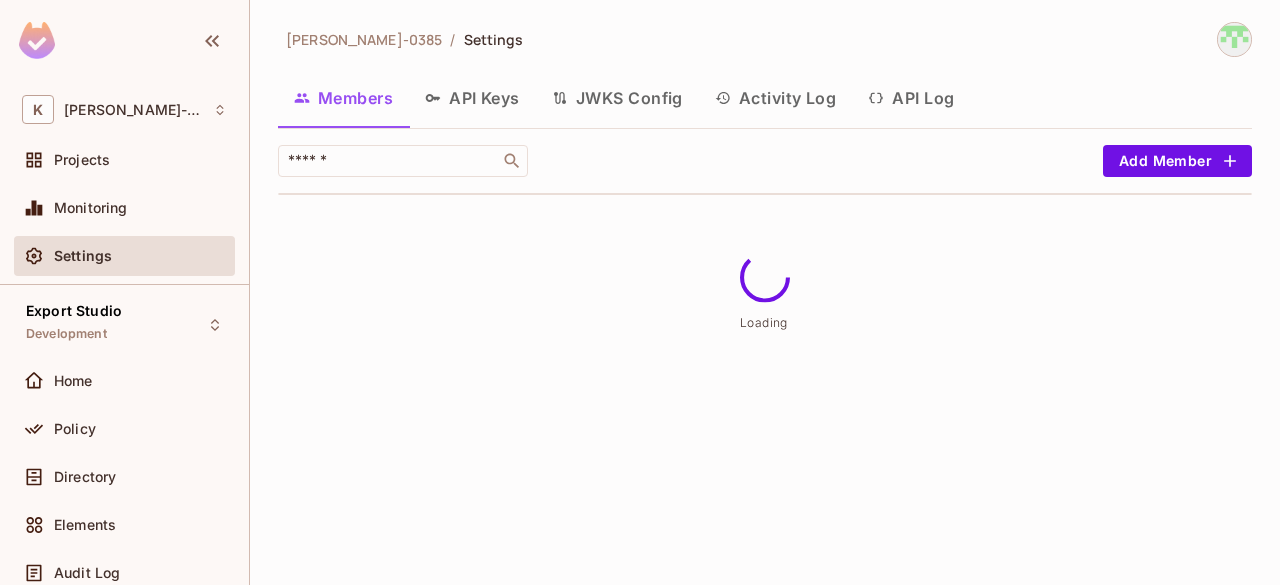 click at bounding box center (1234, 39) 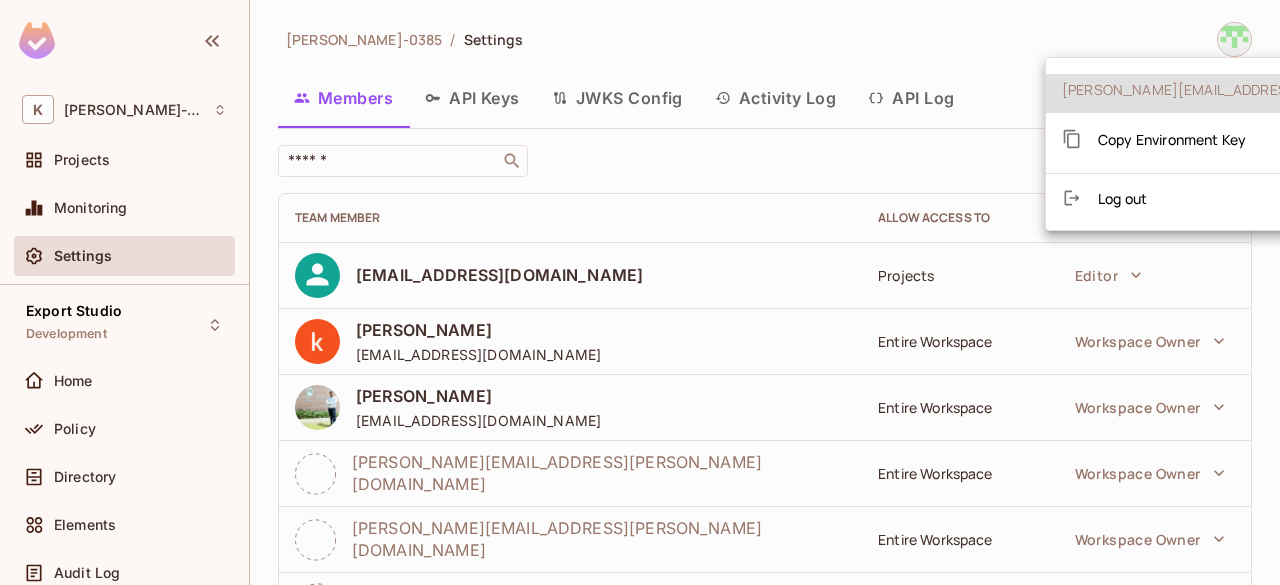 click at bounding box center [640, 292] 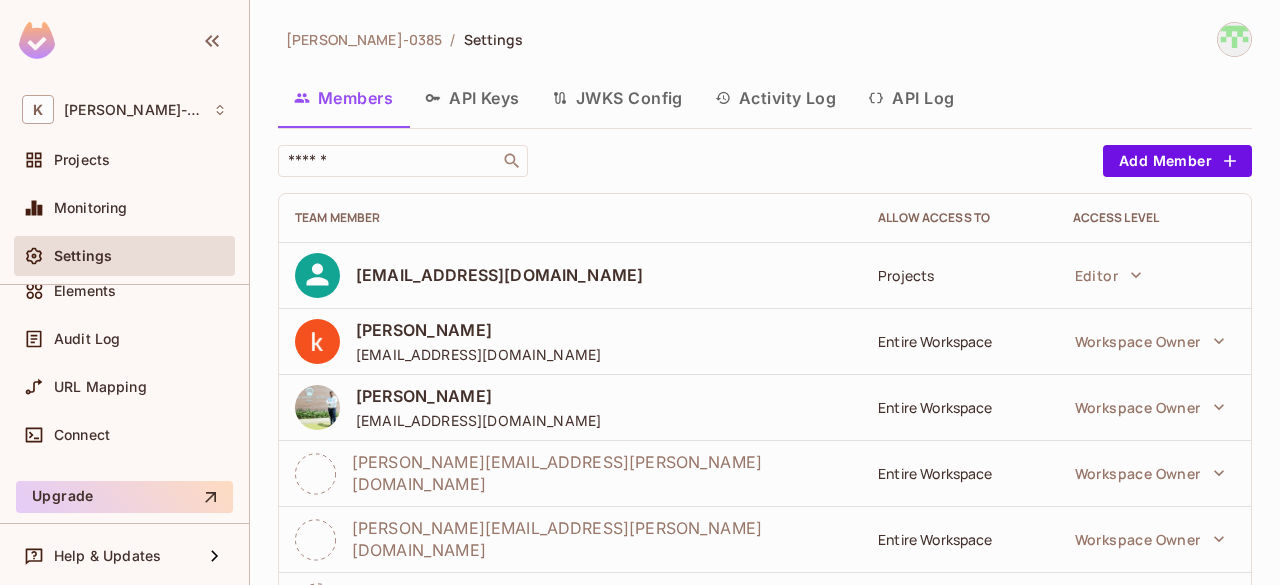 scroll, scrollTop: 0, scrollLeft: 0, axis: both 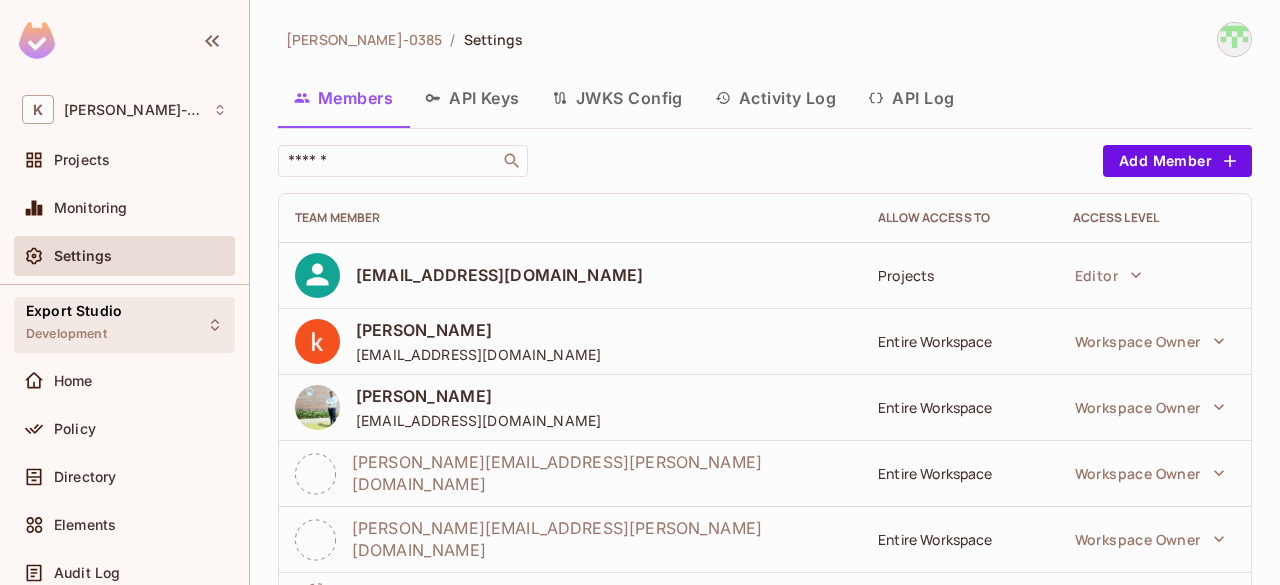 click on "Export Studio Development" at bounding box center [74, 324] 